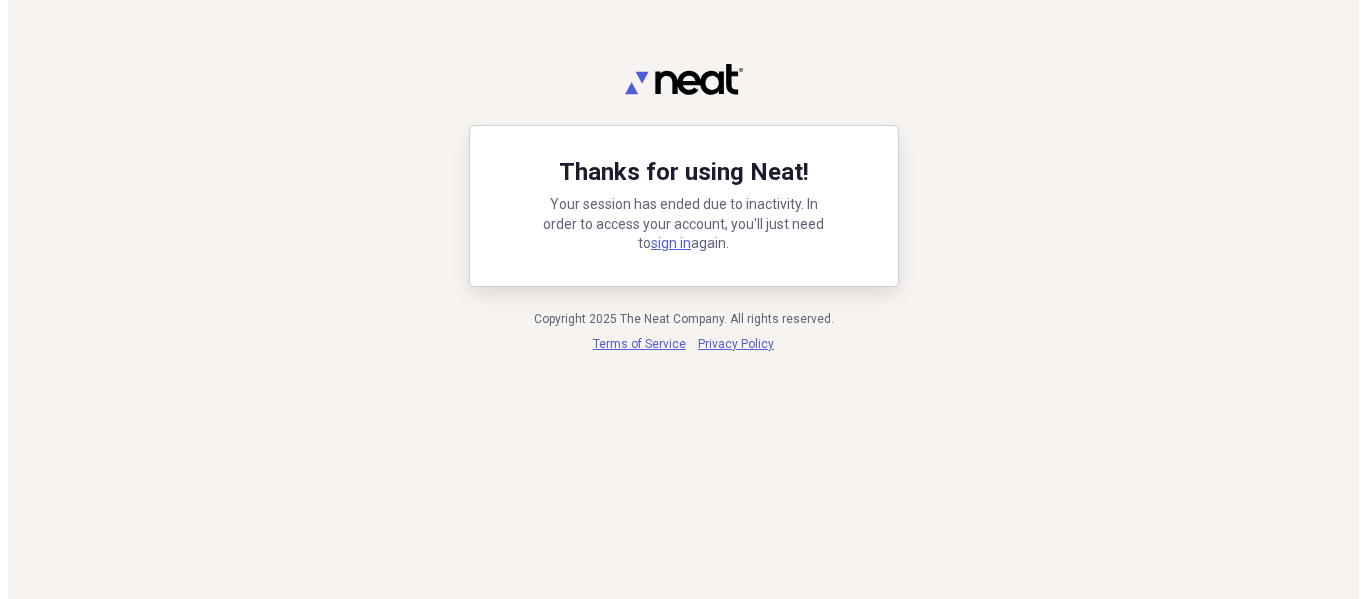 scroll, scrollTop: 0, scrollLeft: 0, axis: both 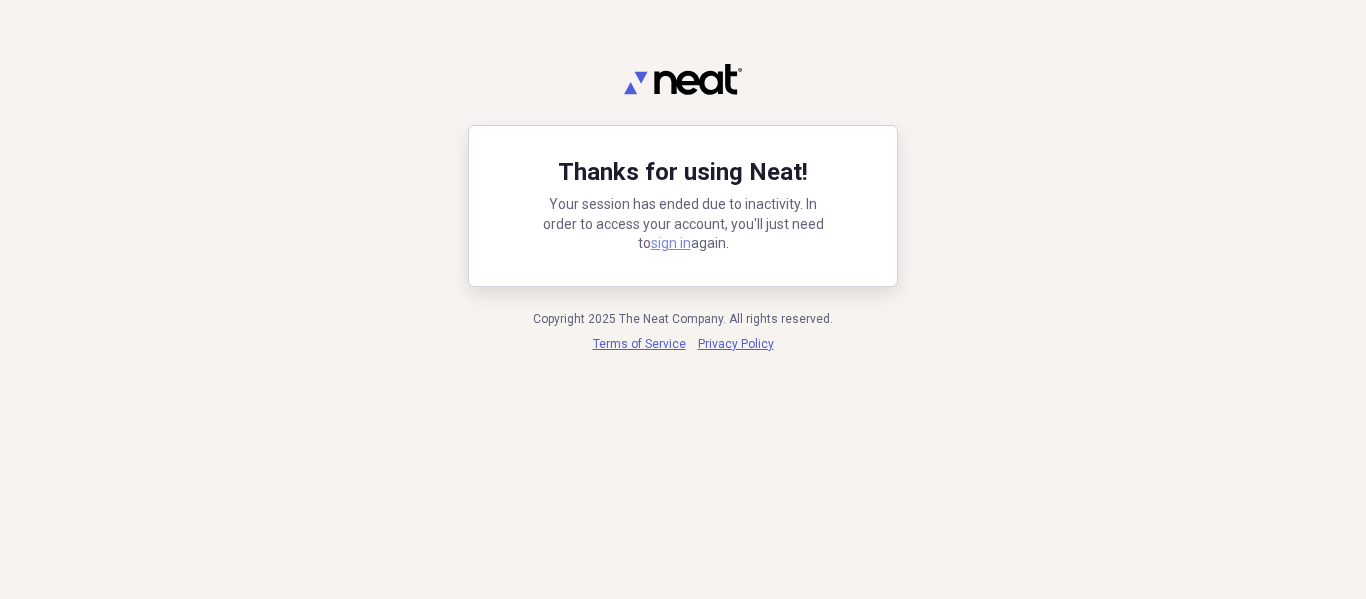 click on "sign in" at bounding box center [671, 243] 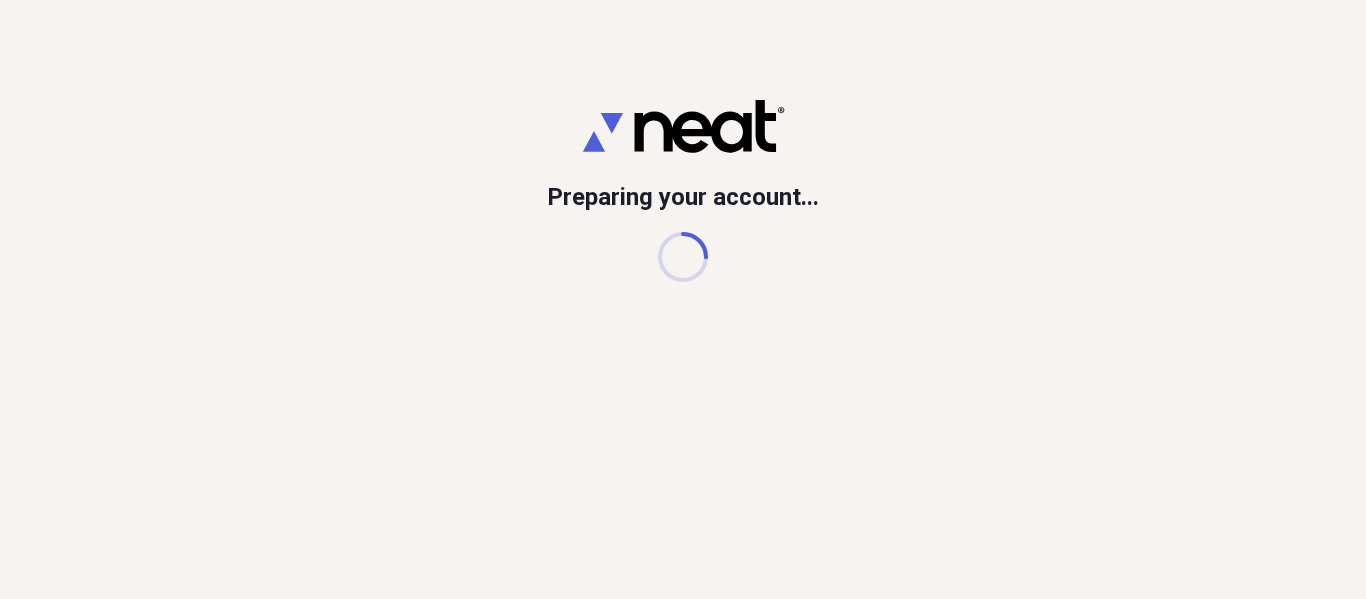 scroll, scrollTop: 0, scrollLeft: 0, axis: both 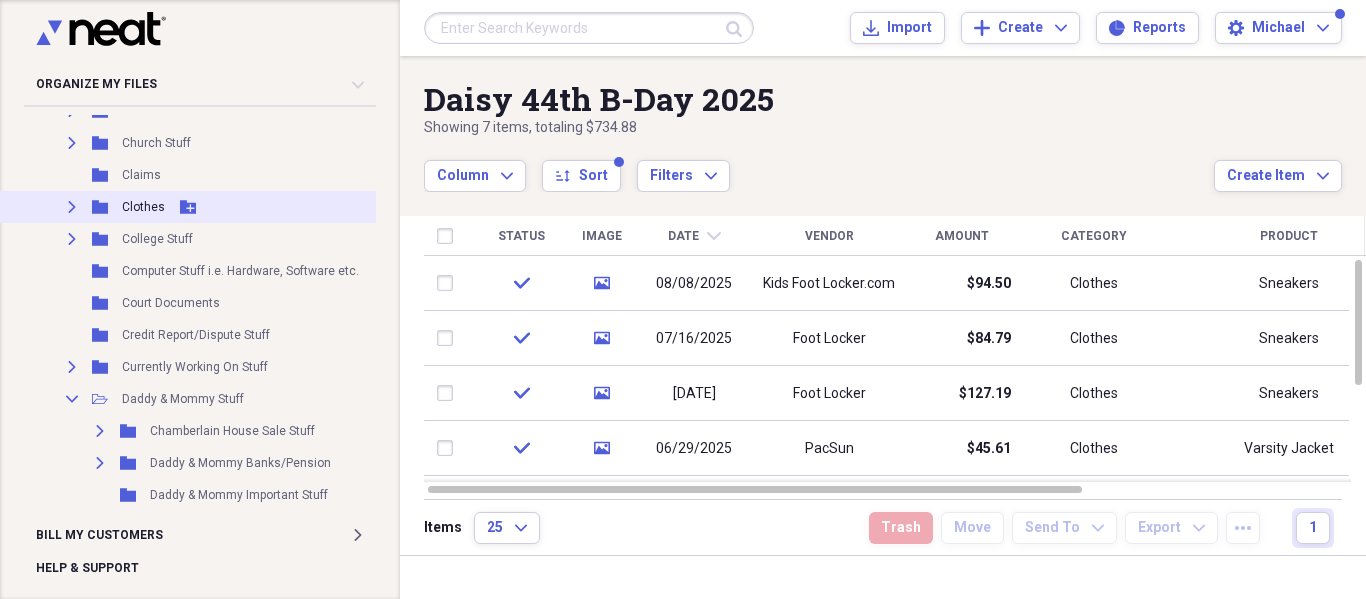 click 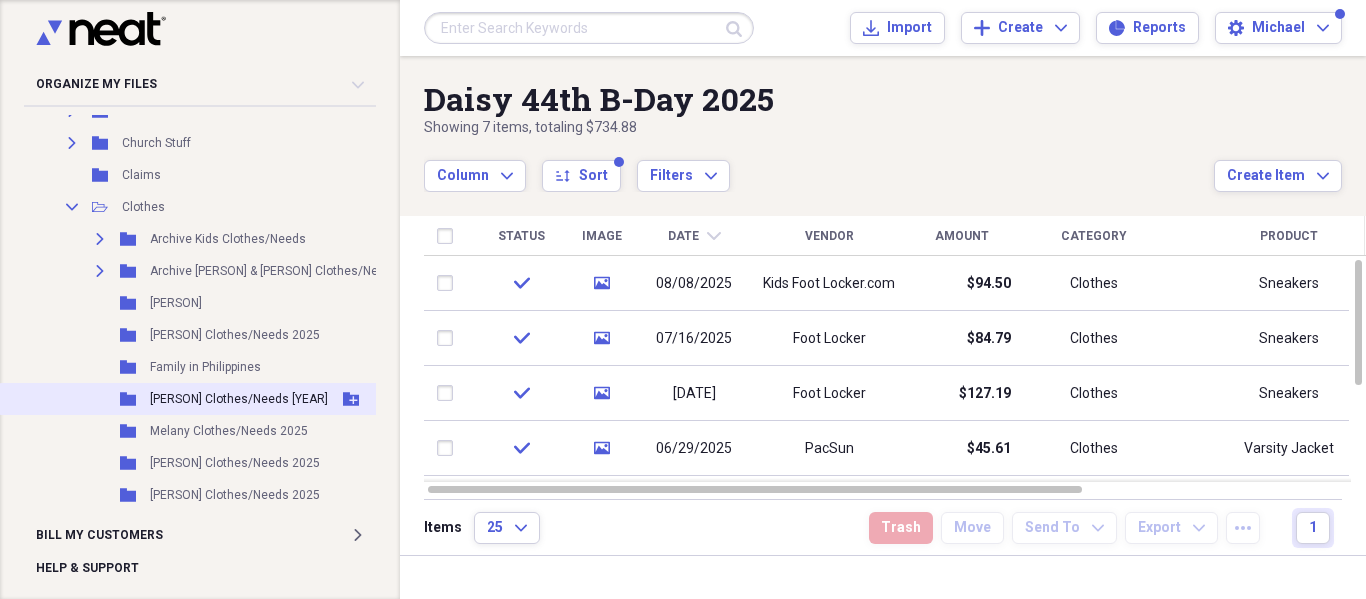 click on "[PERSON] Clothes/Needs [YEAR]" at bounding box center (239, 399) 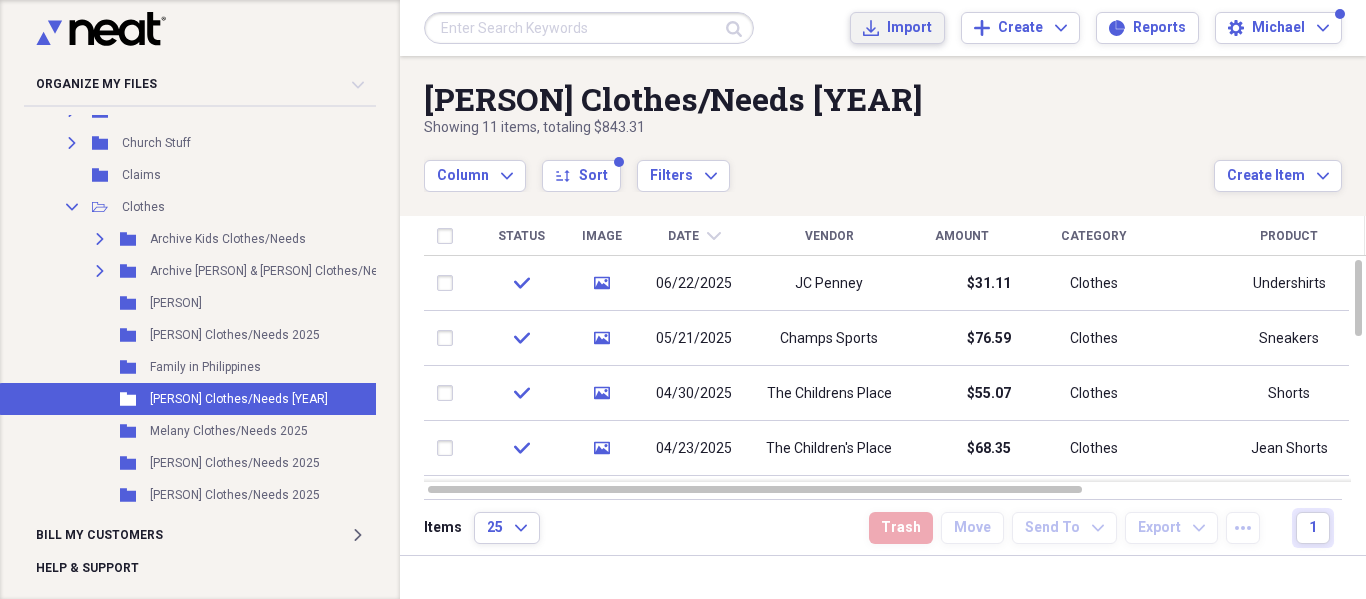 click on "Import" at bounding box center (909, 28) 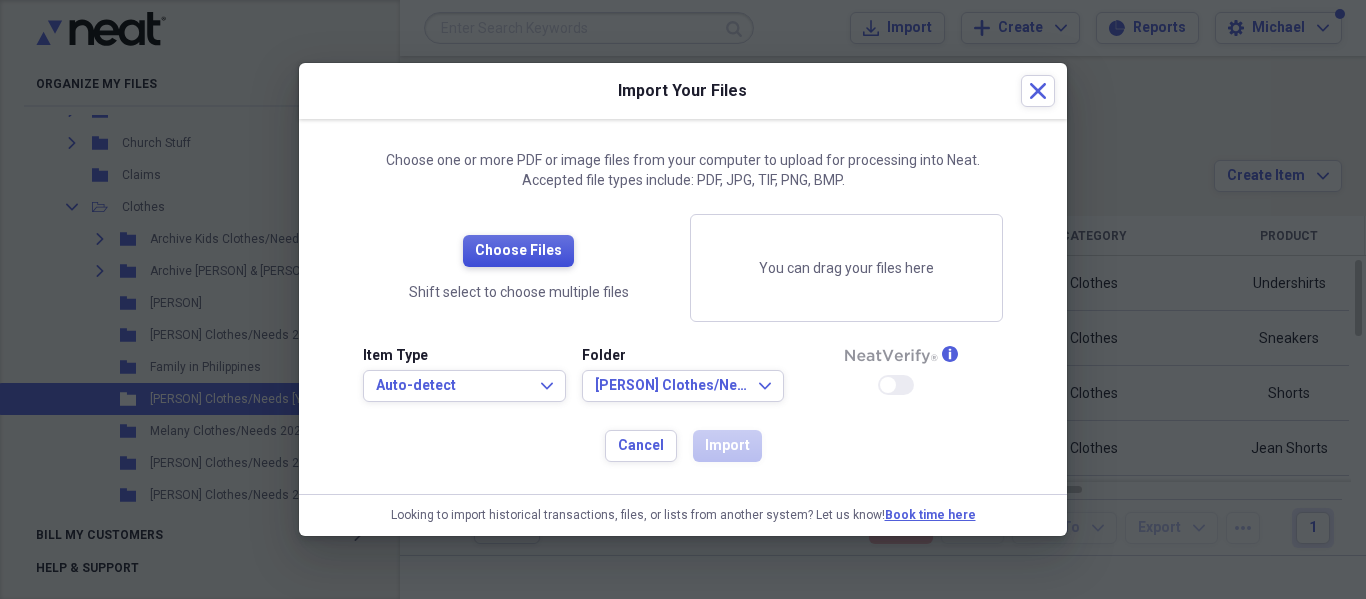 click on "Choose Files" at bounding box center [518, 251] 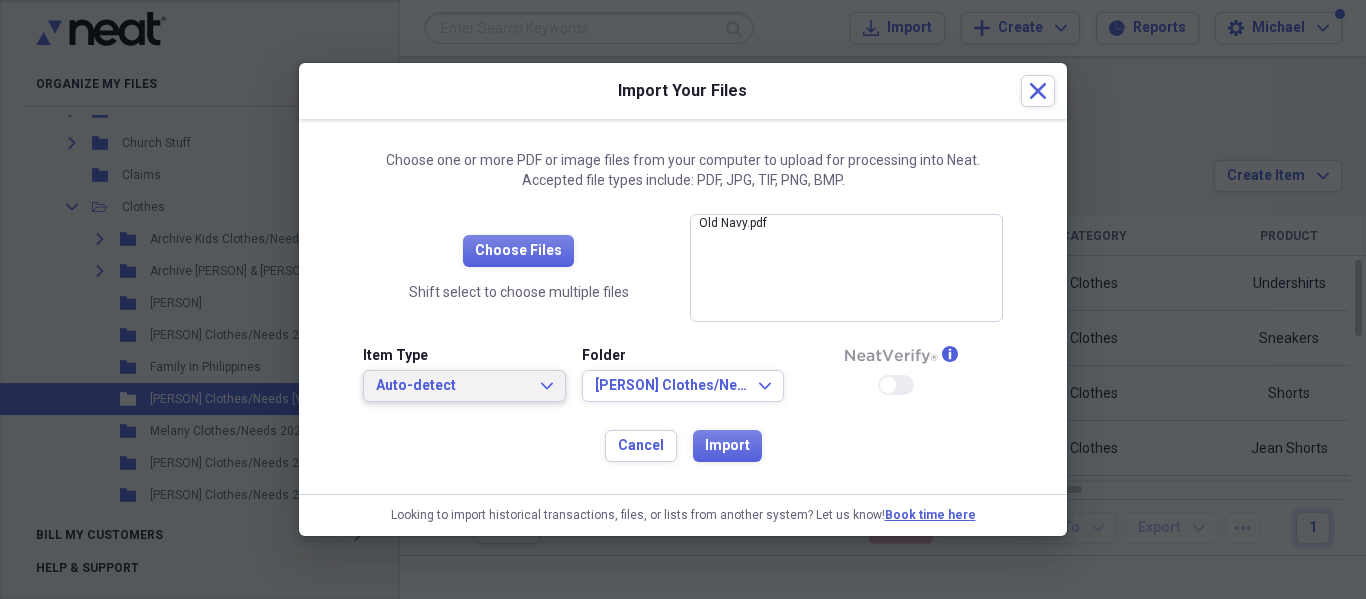click on "Expand" 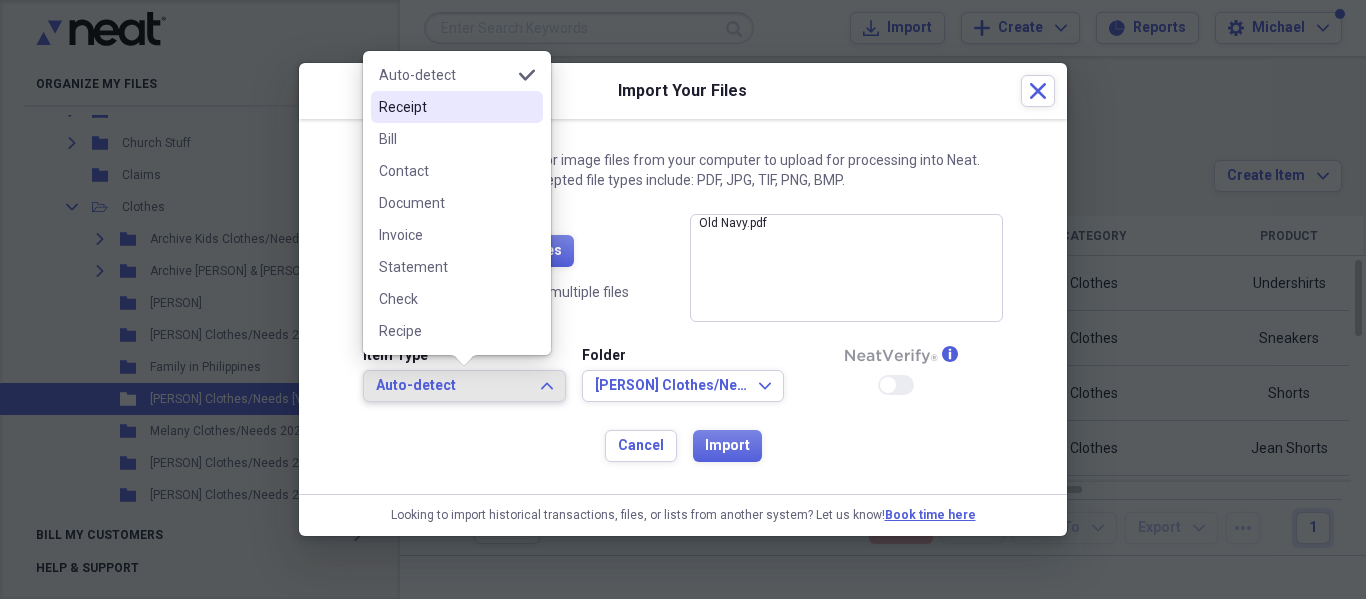 click on "Receipt" at bounding box center (445, 107) 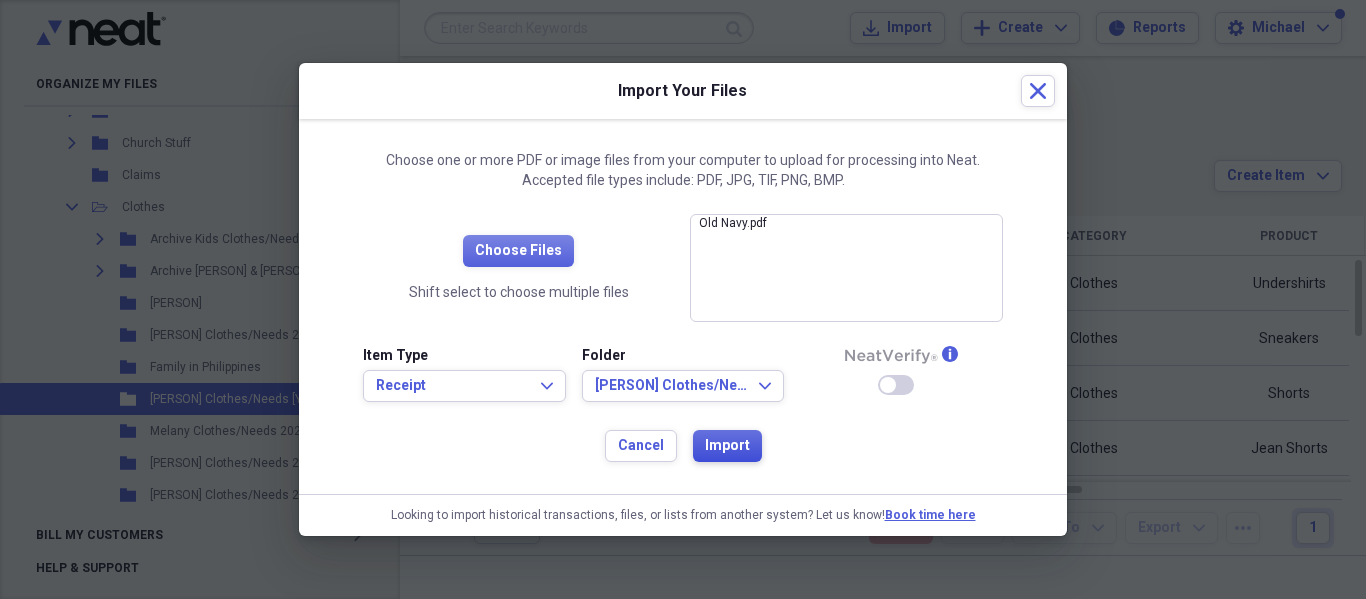 click on "Import" at bounding box center [727, 446] 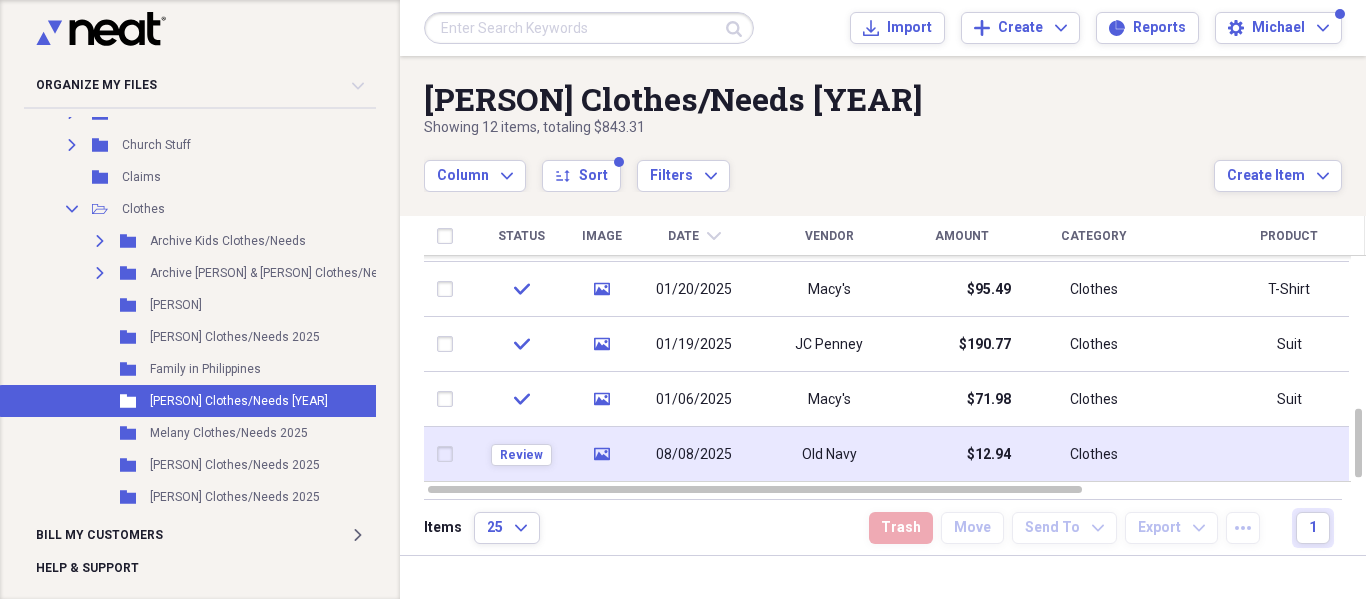 click on "08/08/2025" at bounding box center (694, 455) 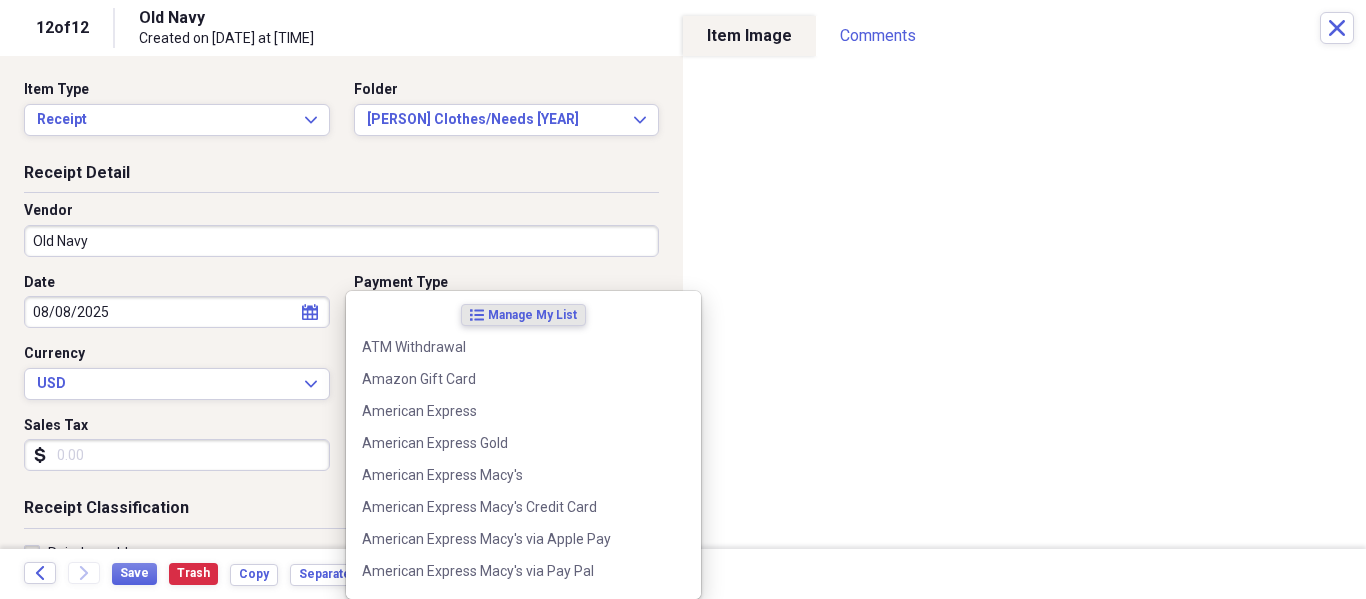 click on "Organize My Files Collapse Unfiled Needs Review Unfiled All Files Unfiled Unfiled Unfiled Saved Reports Collapse My Cabinet [PERSON]'s Cabinet Add Folder Expand Folder Army, Navy, VA, Social Security Add Folder Folder Contacts Add Folder Collapse Open Folder General Add Folder Folder Allany Stuff Add Folder Expand Folder Annual Bills Only Add Folder Expand Folder Auto Add Folder Expand Folder Bank Documents Add Folder Folder [PERSON] Stuff Add Folder Expand Folder Bills Add Folder Expand Folder Black Mike Stuff Add Folder Expand Folder Christmas Add Folder Expand Folder Church Stuff Add Folder Folder Claims Add Folder Collapse Open Folder Clothes Add Folder Expand Folder Archive Kids Clothes/Needs Add Folder Expand Folder Archive [PERSON] & Daisy Clothes/Needs Add Folder Folder Ate Lhai Add Folder Folder Daisy Clothes/Needs 2025 Add Folder Folder Family in Philippines Add Folder Folder [PERSON] Clothes/Needs 2025 Add Folder Folder Melany Clothes/Needs 2025 Add Folder Folder [PERSON] Clothes/Needs 2025 Add Folder Add" at bounding box center [683, 299] 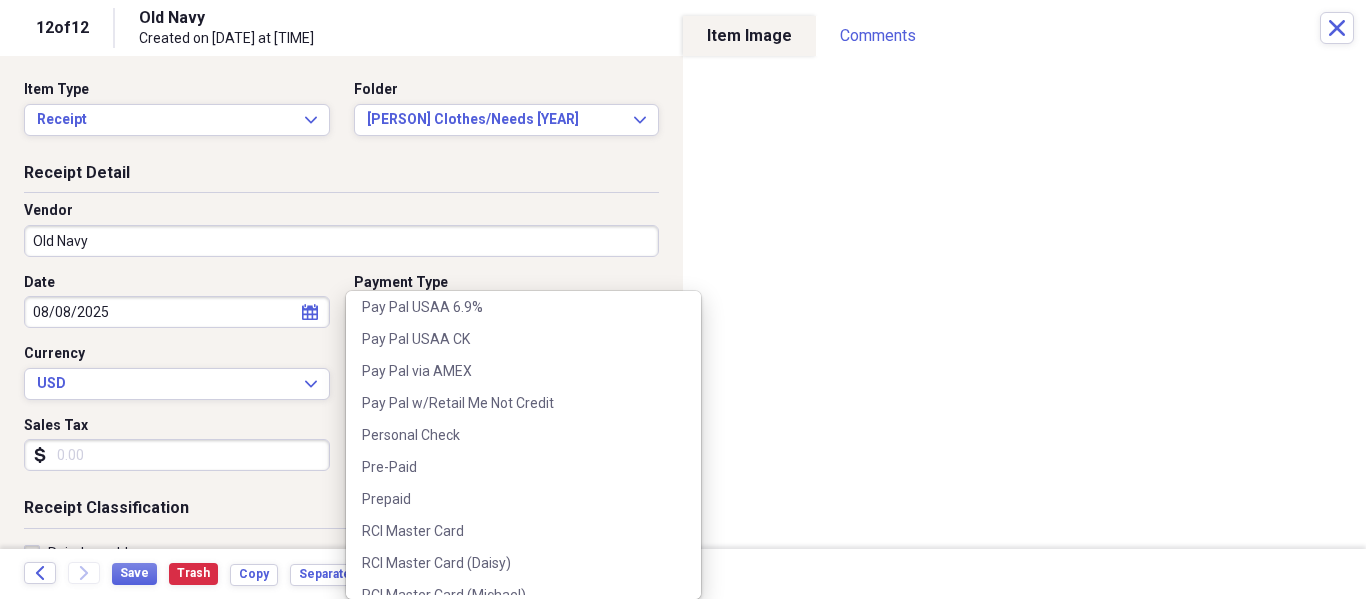 scroll, scrollTop: 2700, scrollLeft: 0, axis: vertical 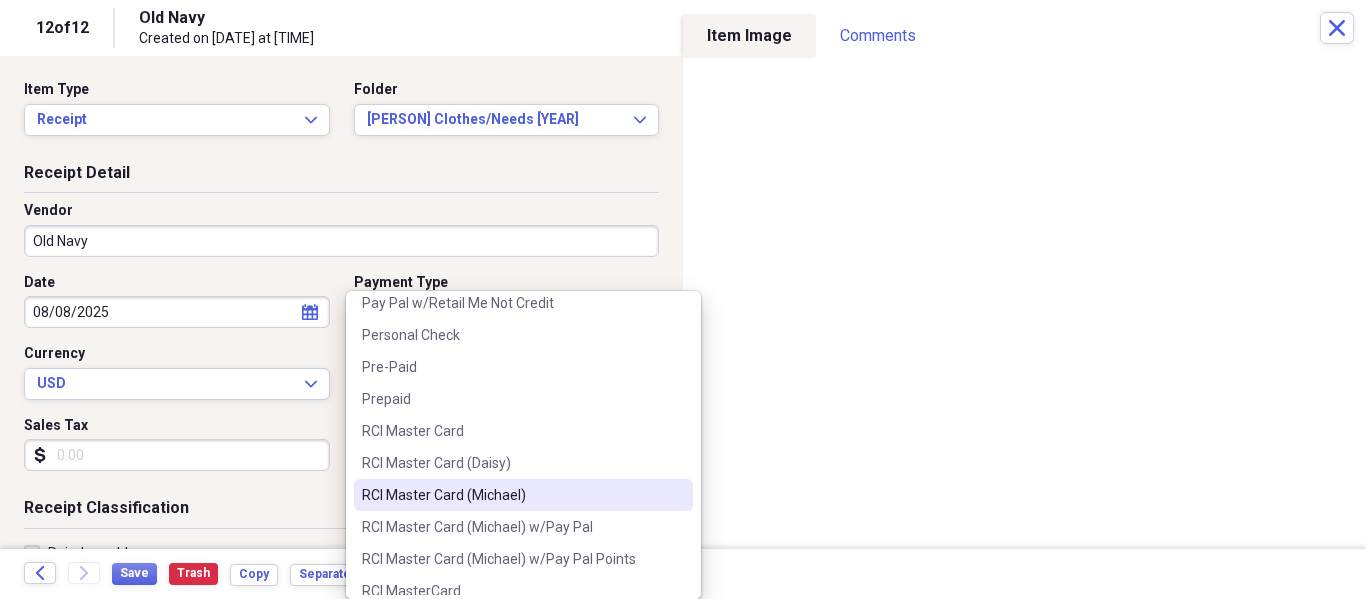 click on "RCI Master Card (Michael)" at bounding box center [511, 495] 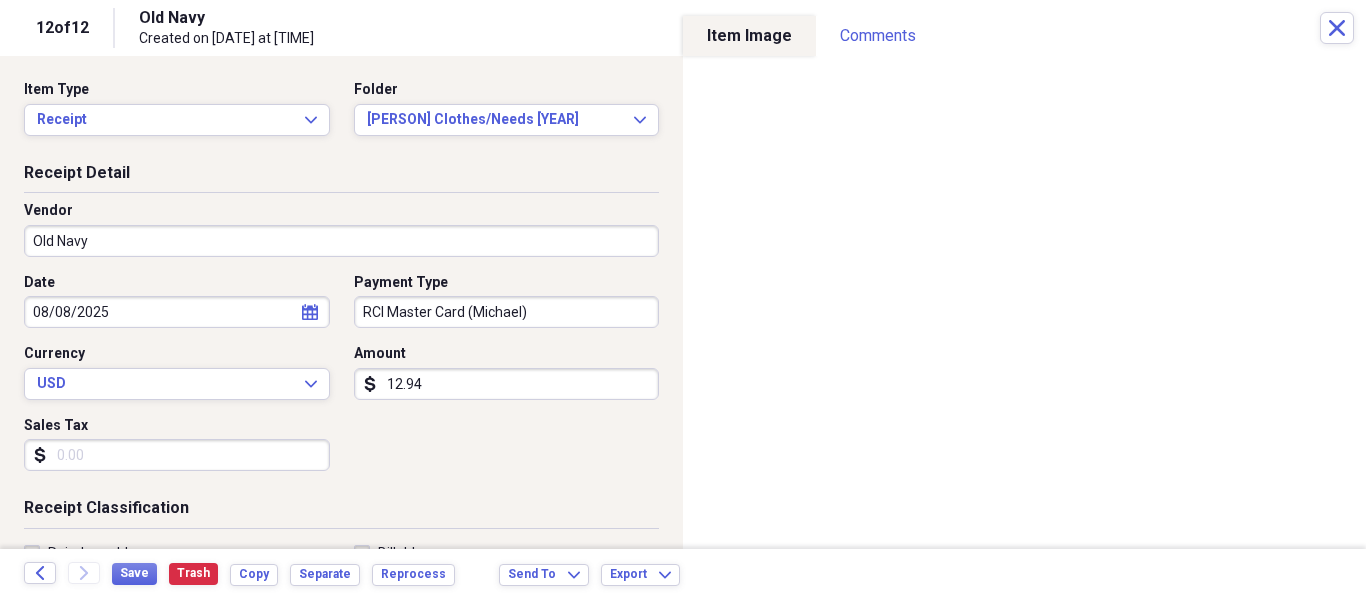 click on "12.94" at bounding box center (507, 384) 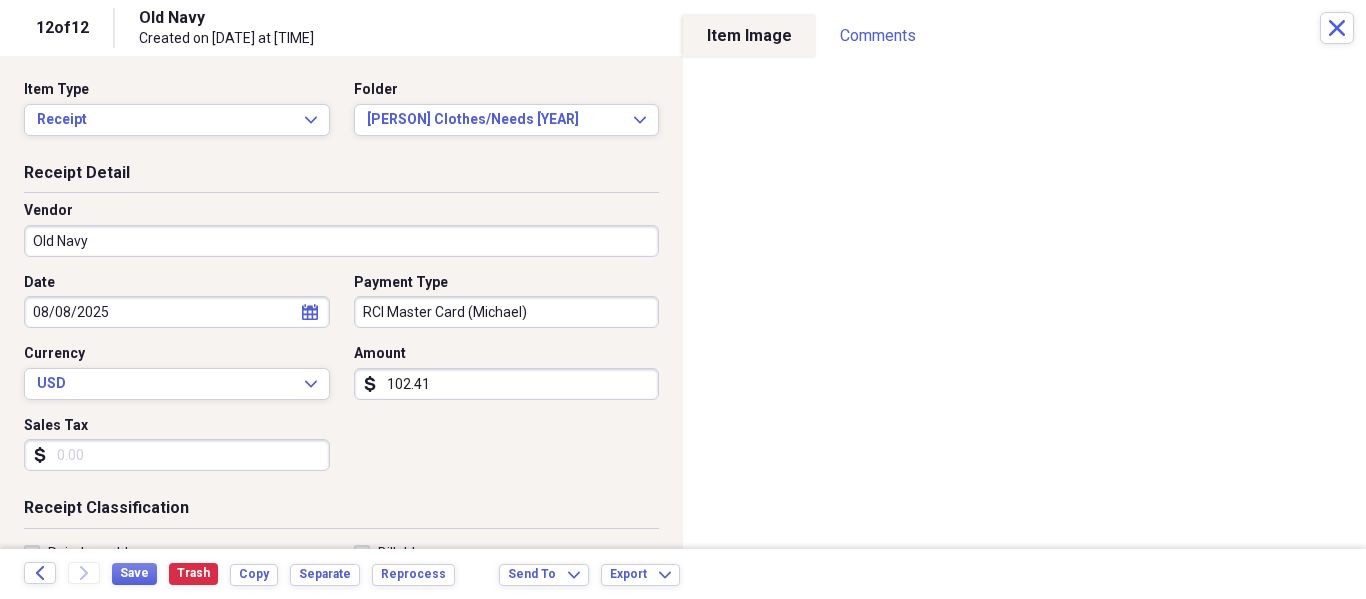 type on "102.41" 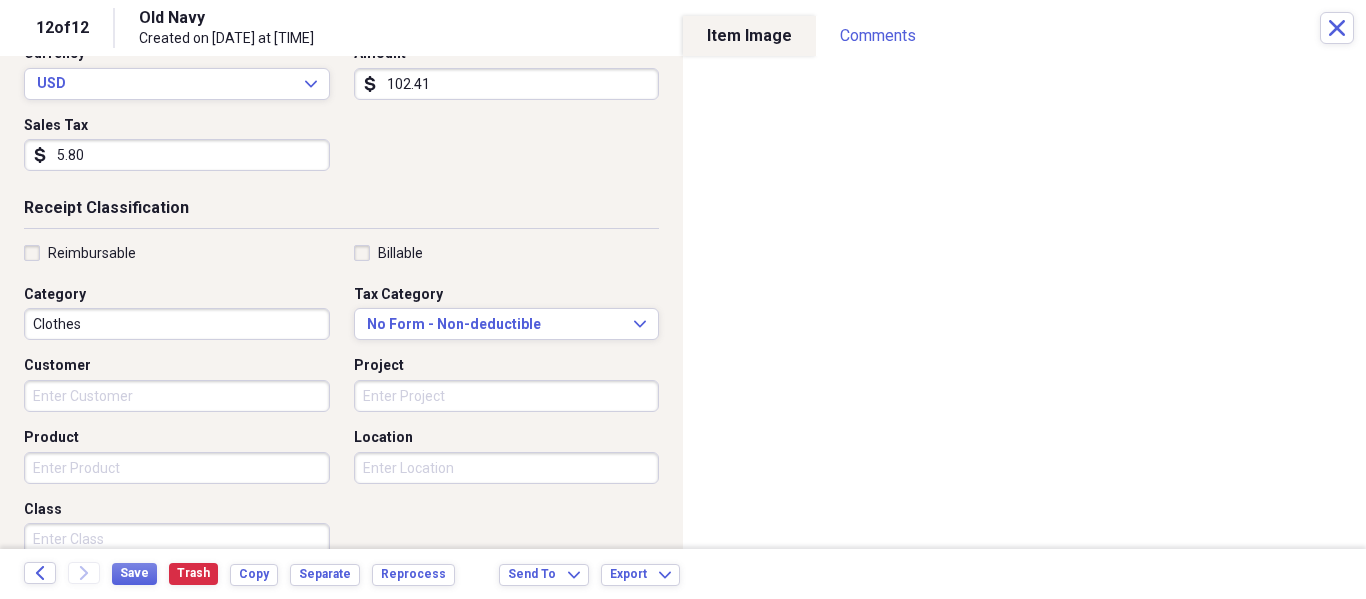 scroll, scrollTop: 500, scrollLeft: 0, axis: vertical 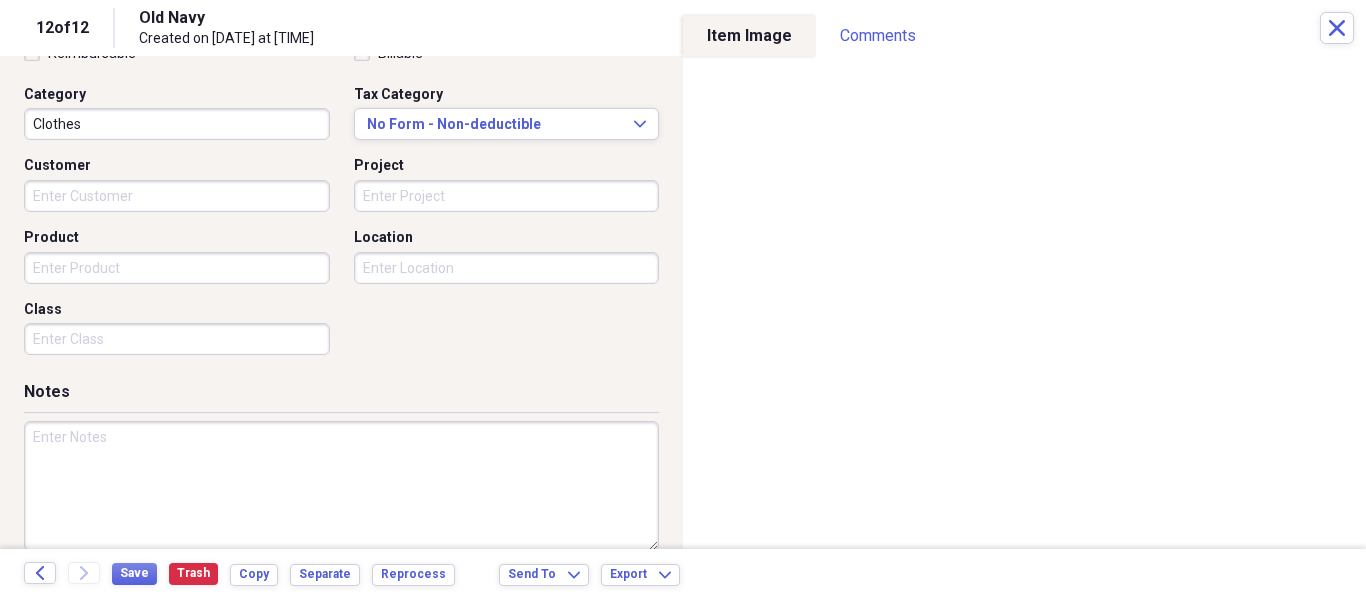 type on "5.80" 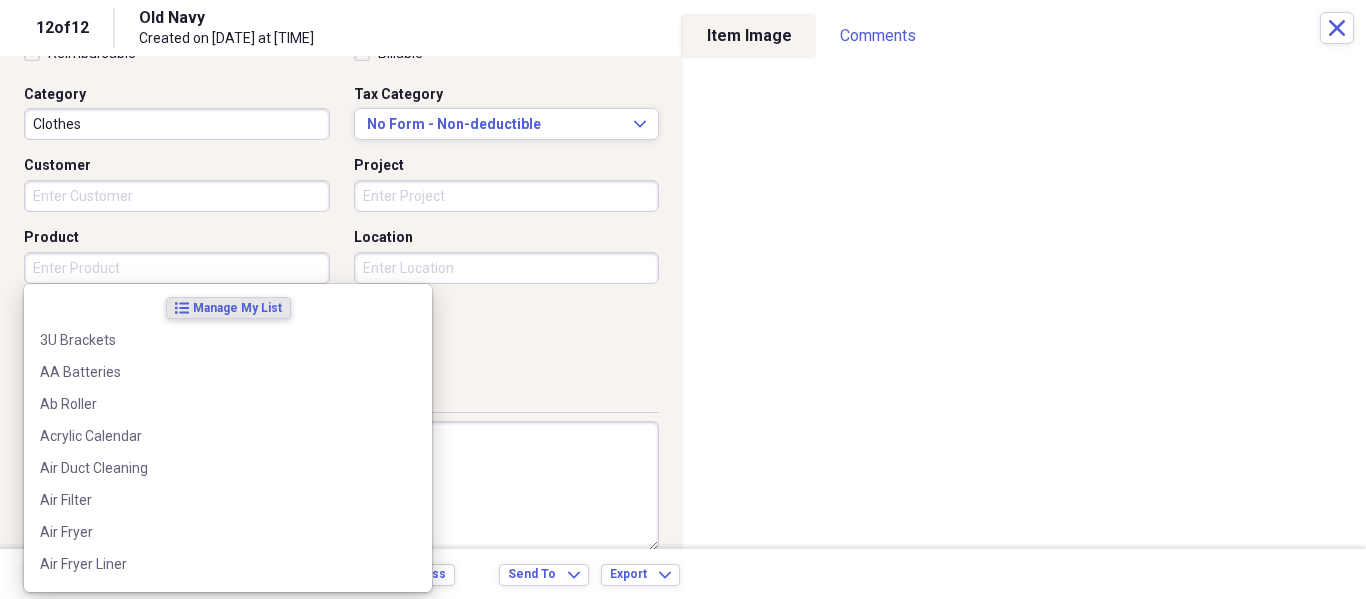 type on "-" 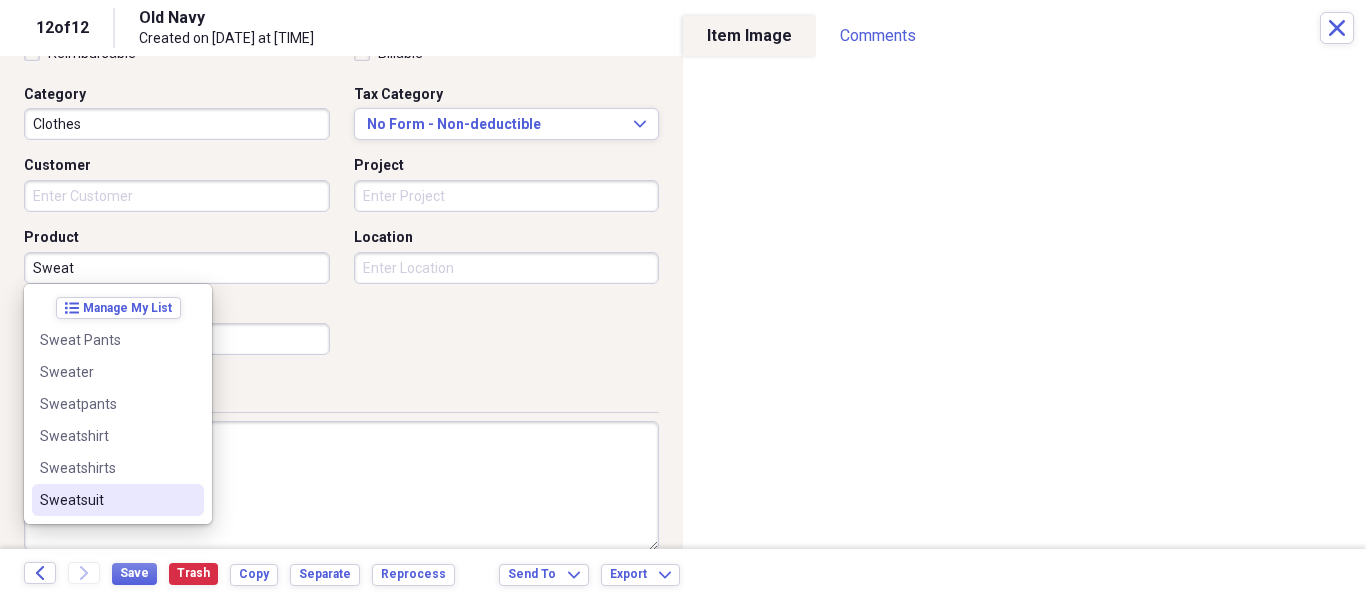 click on "Sweatsuit" at bounding box center [106, 500] 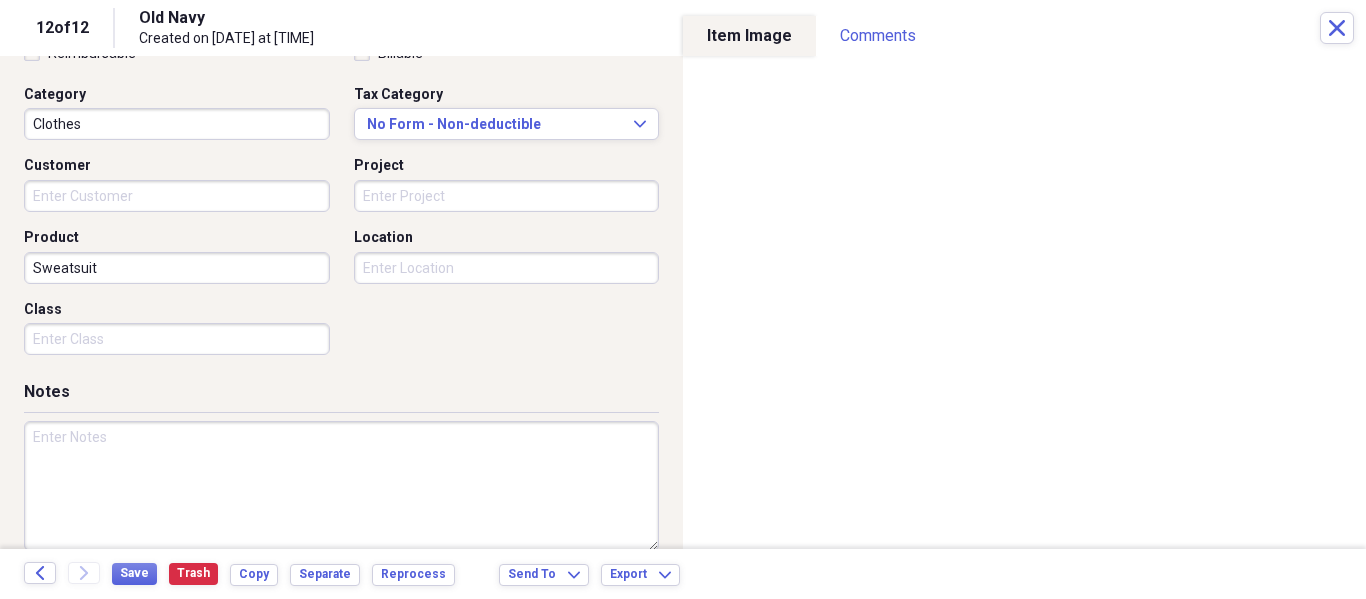 click at bounding box center [341, 486] 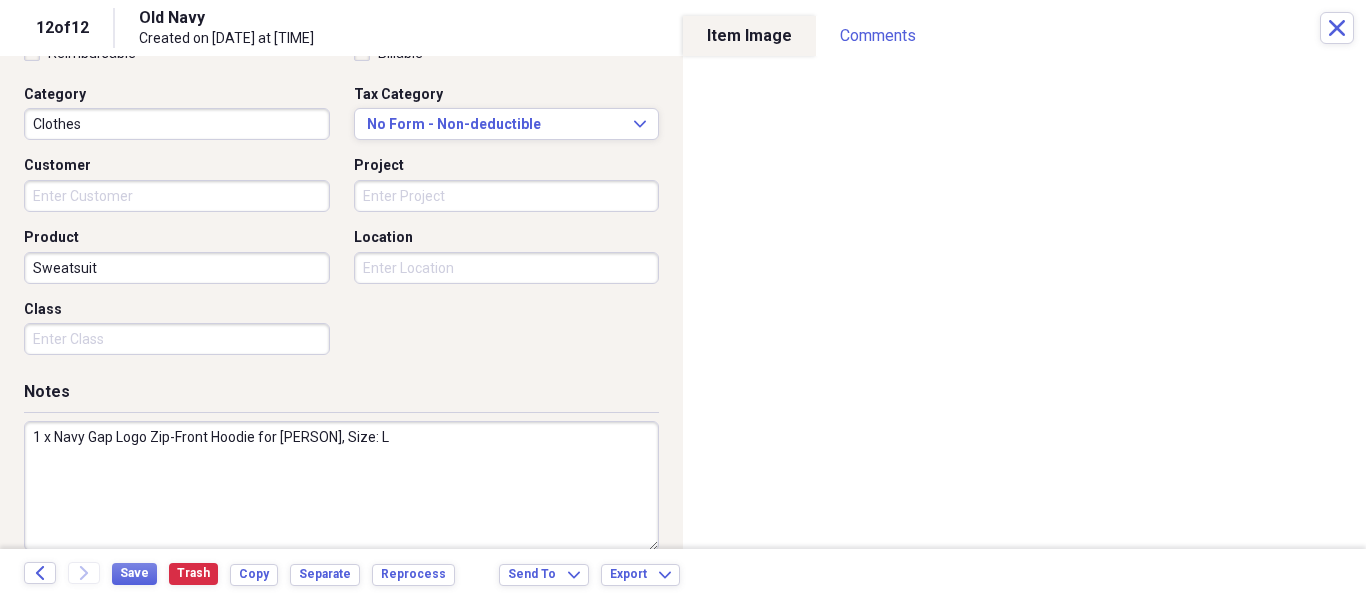 drag, startPoint x: 440, startPoint y: 437, endPoint x: 0, endPoint y: 448, distance: 440.13748 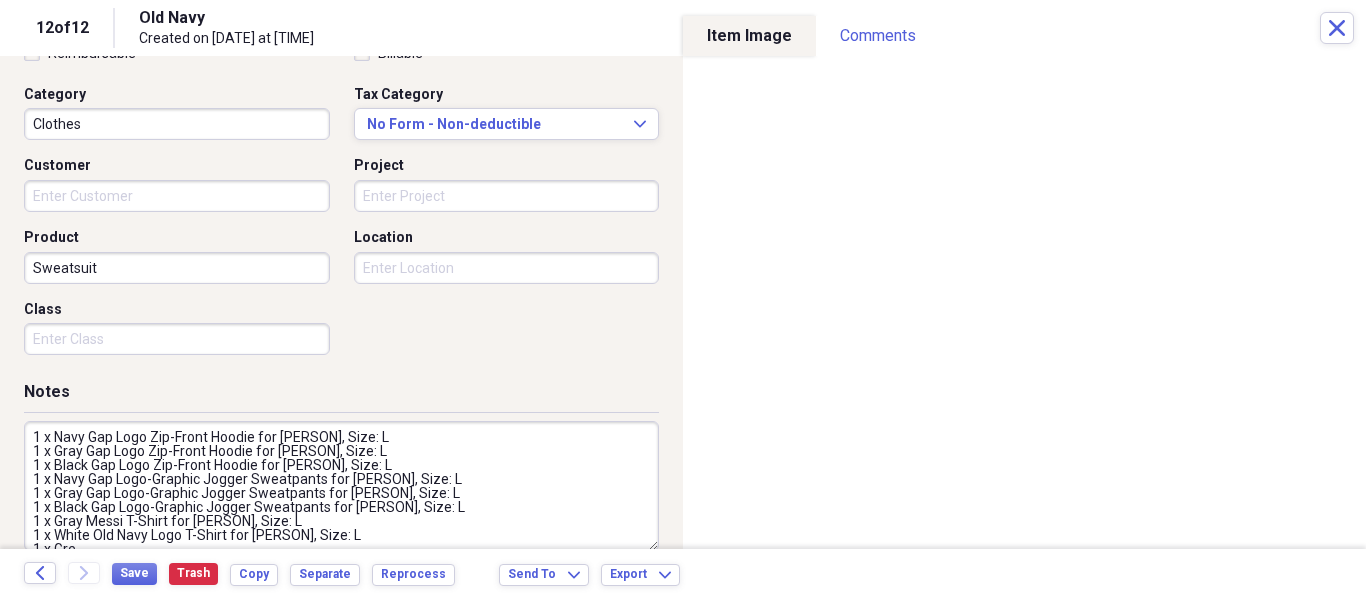 paste on "1 x Navy Gap Logo Zip-Front Hoodie for [PERSON], Size: L" 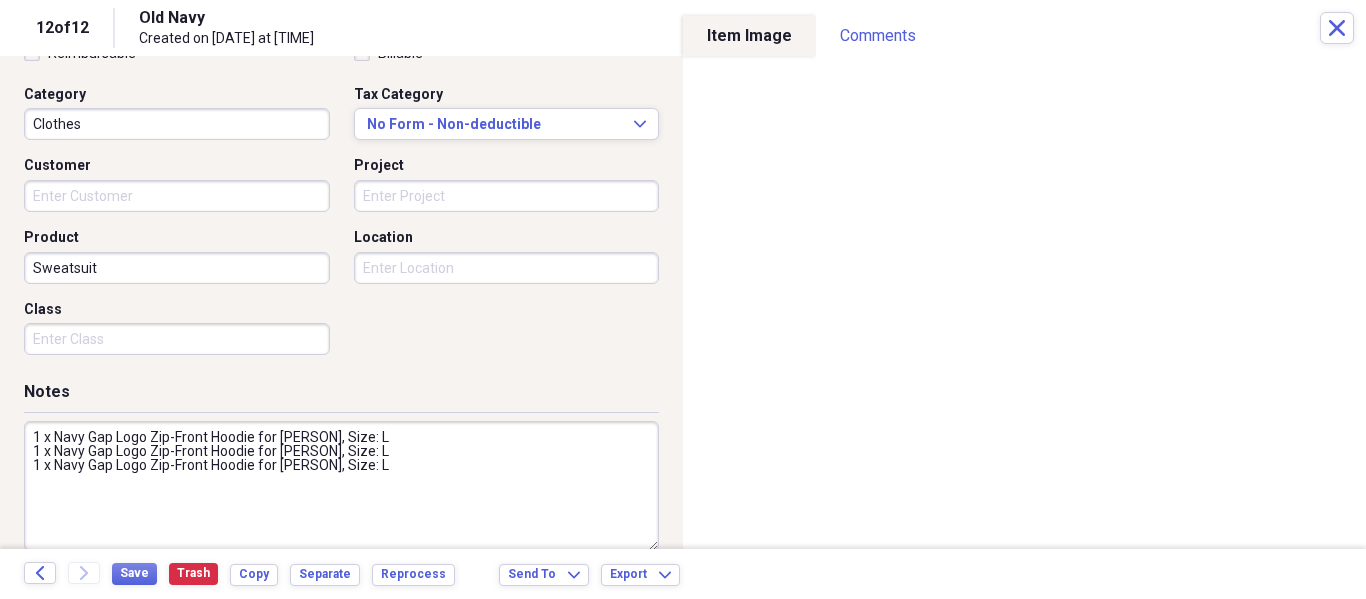 click on "1 x Navy Gap Logo Zip-Front Hoodie for [PERSON], Size: L
1 x Navy Gap Logo Zip-Front Hoodie for [PERSON], Size: L
1 x Navy Gap Logo Zip-Front Hoodie for [PERSON], Size: L" at bounding box center (341, 486) 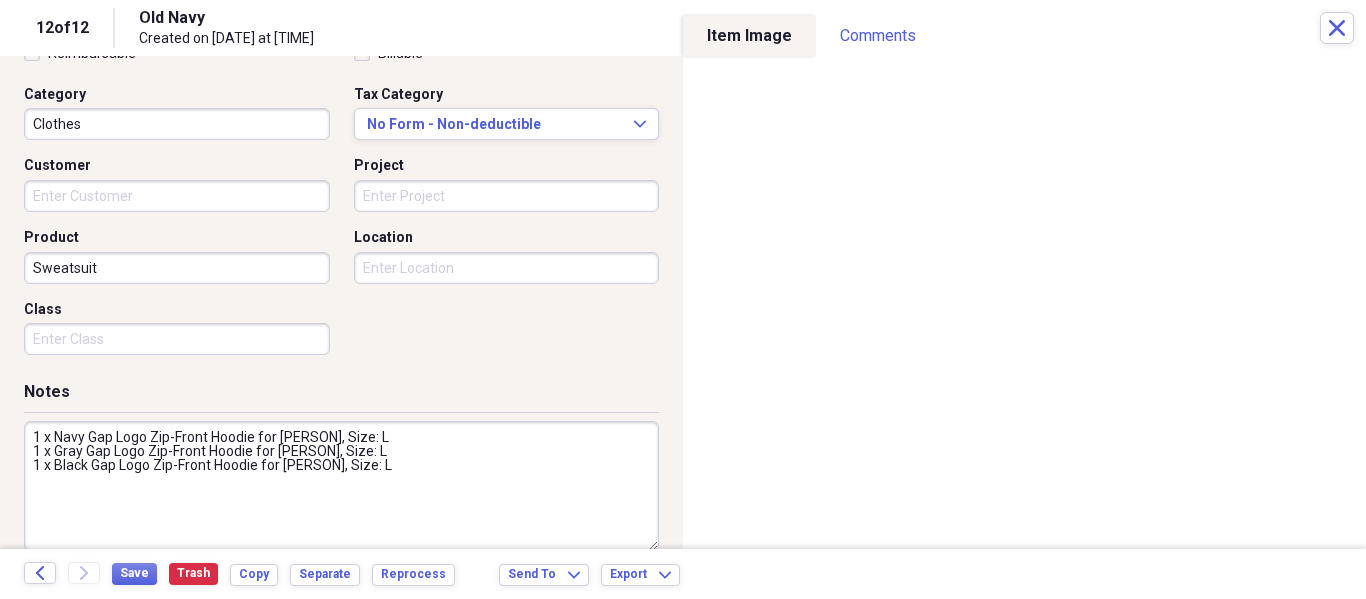click on "1 x Navy Gap Logo Zip-Front Hoodie for [PERSON], Size: L
1 x Gray Gap Logo Zip-Front Hoodie for [PERSON], Size: L
1 x Black Gap Logo Zip-Front Hoodie for [PERSON], Size: L" at bounding box center [341, 486] 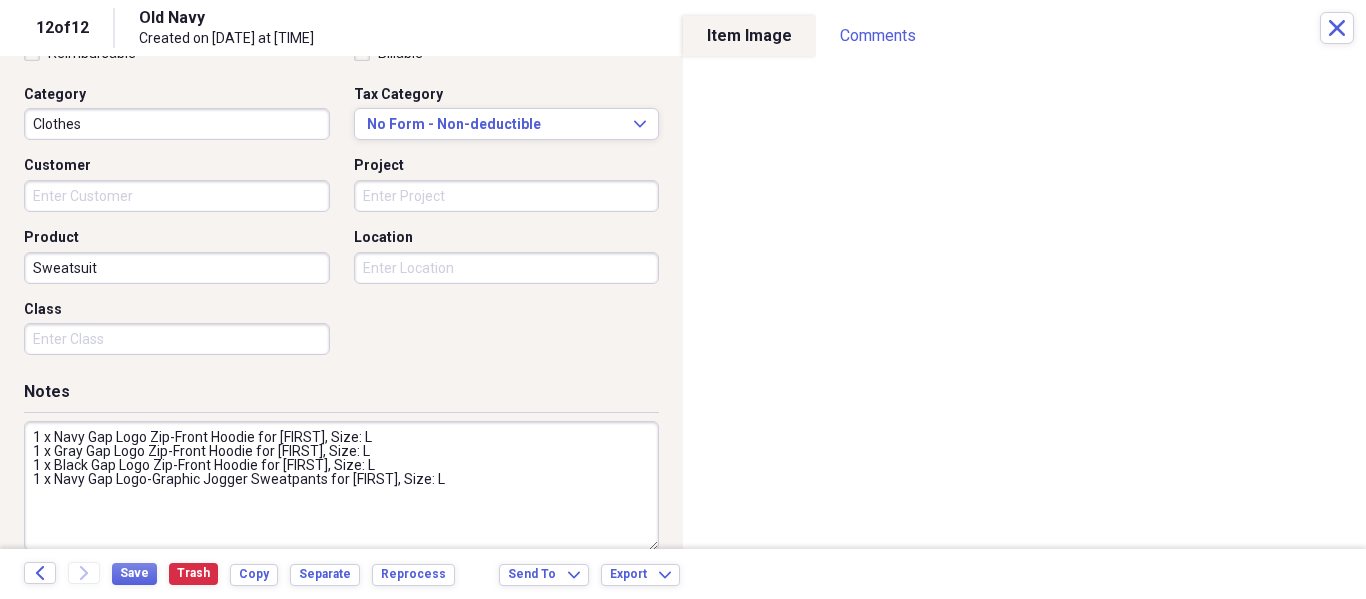 drag, startPoint x: 457, startPoint y: 485, endPoint x: 0, endPoint y: 477, distance: 457.07 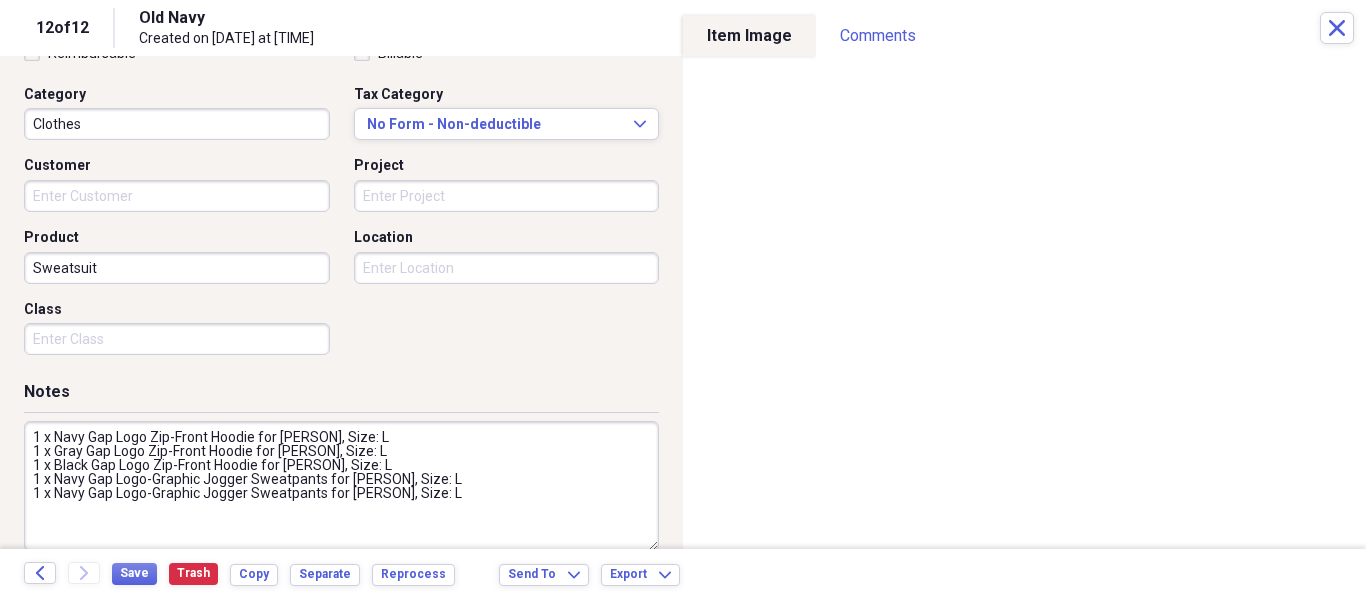 paste on "1 x Navy Gap Logo-Graphic Jogger Sweatpants for [PERSON], Size: L" 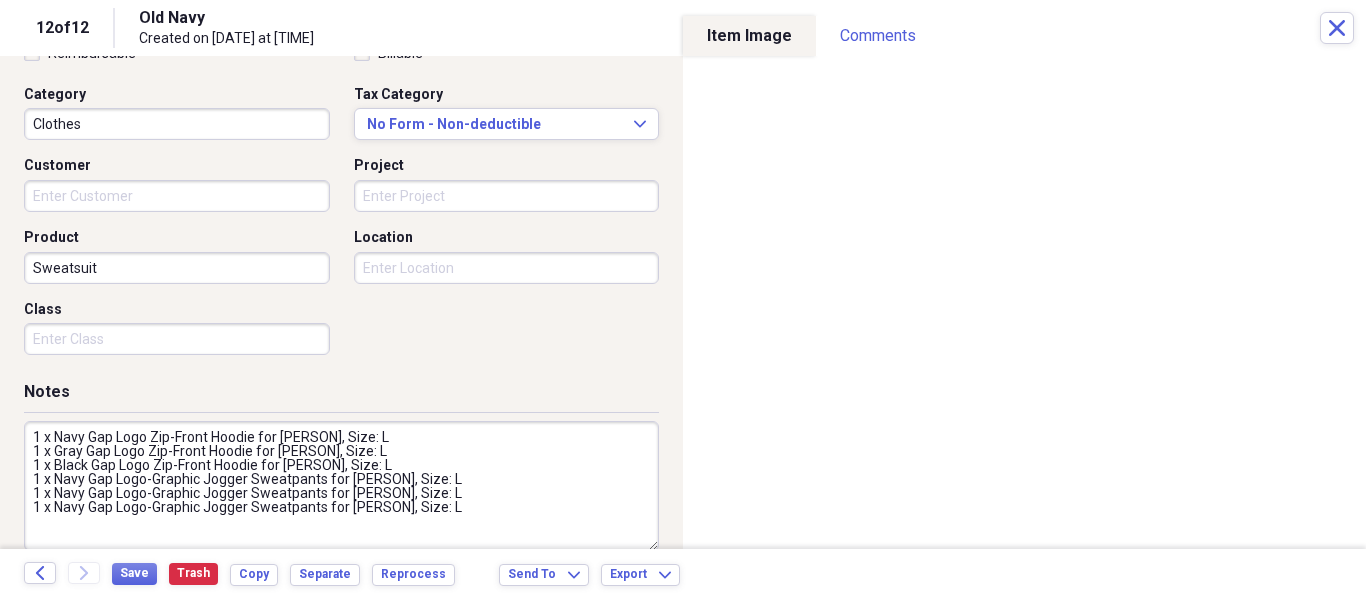 click on "1 x Navy Gap Logo Zip-Front Hoodie for [PERSON], Size: L
1 x Gray Gap Logo Zip-Front Hoodie for [PERSON], Size: L
1 x Black Gap Logo Zip-Front Hoodie for [PERSON], Size: L
1 x Navy Gap Logo-Graphic Jogger Sweatpants for [PERSON], Size: L
1 x Navy Gap Logo-Graphic Jogger Sweatpants for [PERSON], Size: L
1 x Navy Gap Logo-Graphic Jogger Sweatpants for [PERSON], Size: L" at bounding box center (341, 486) 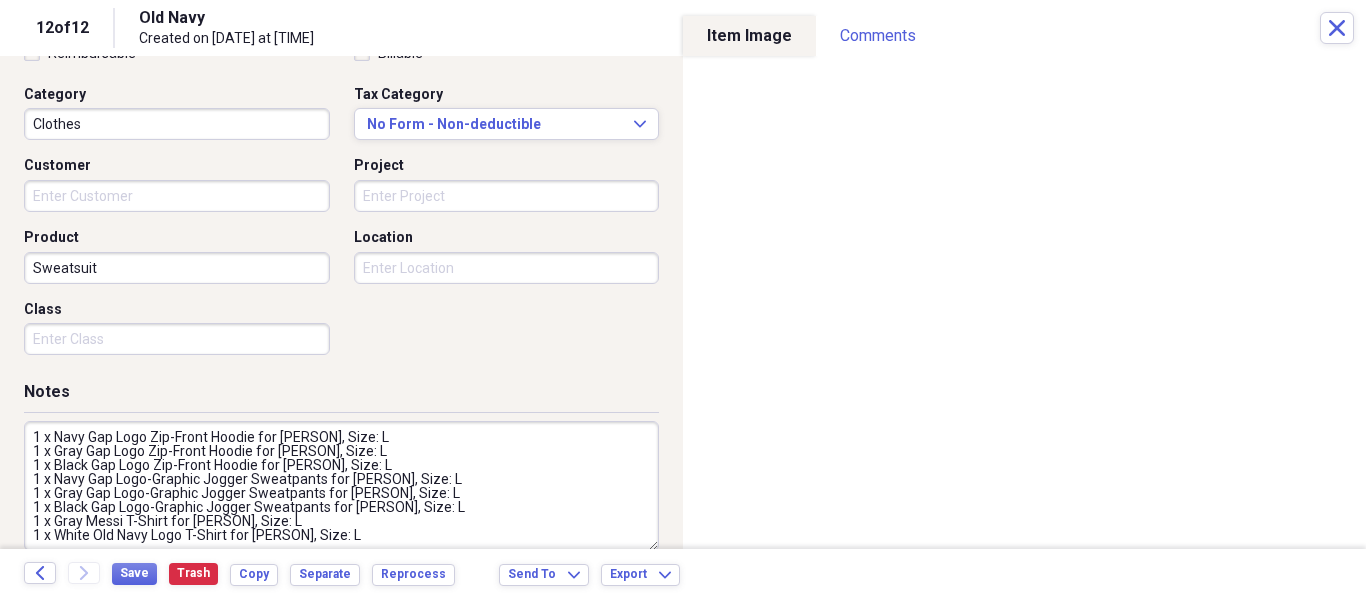 scroll, scrollTop: 7, scrollLeft: 0, axis: vertical 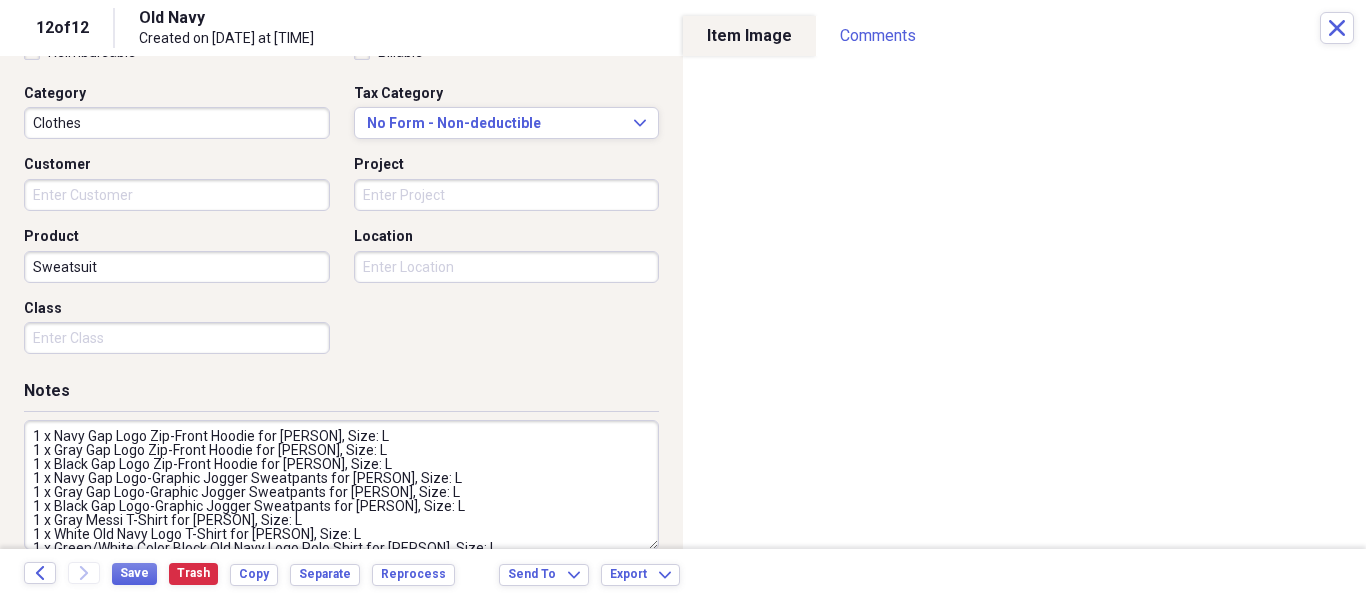 drag, startPoint x: 114, startPoint y: 432, endPoint x: 92, endPoint y: 437, distance: 22.561028 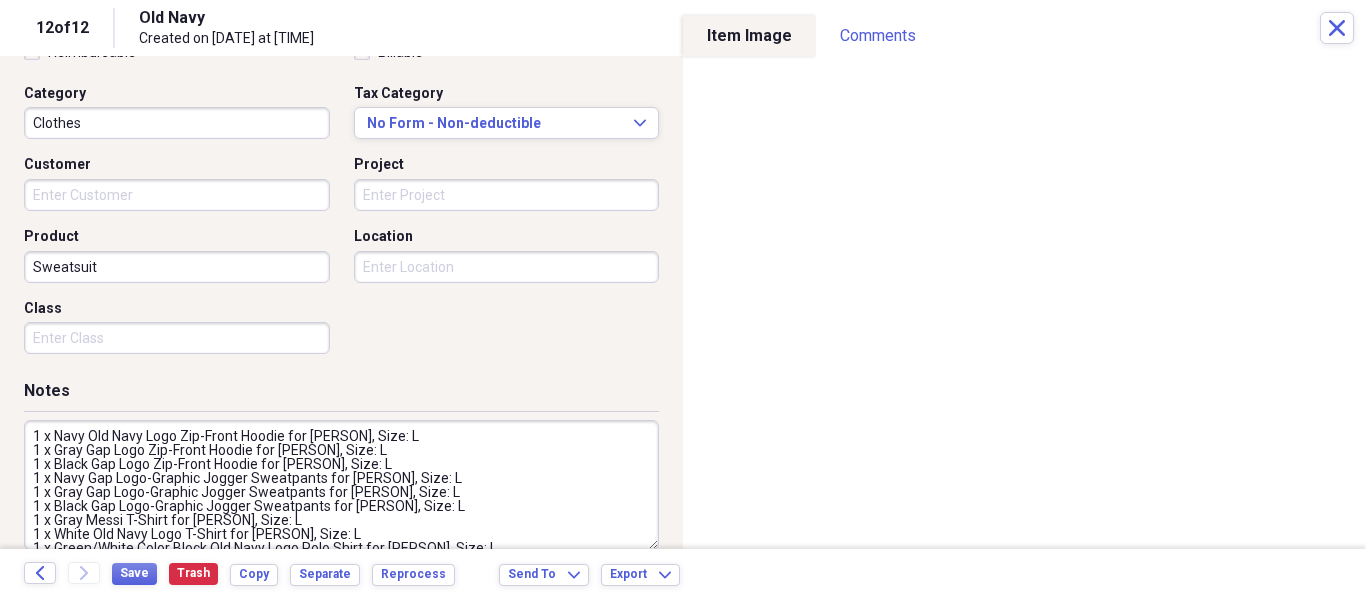 drag, startPoint x: 141, startPoint y: 434, endPoint x: 115, endPoint y: 439, distance: 26.476404 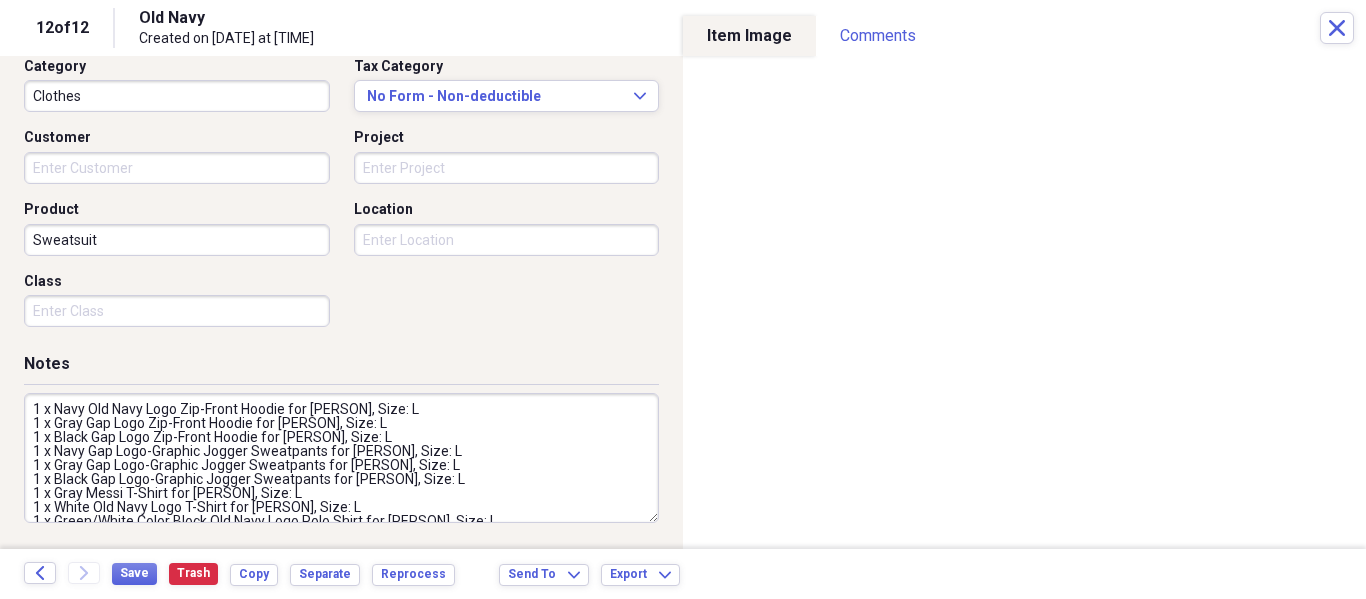 click on "1 x Navy Old Navy Logo Zip-Front Hoodie for [PERSON], Size: L
1 x Gray Gap Logo Zip-Front Hoodie for [PERSON], Size: L
1 x Black Gap Logo Zip-Front Hoodie for [PERSON], Size: L
1 x Navy Gap Logo-Graphic Jogger Sweatpants for [PERSON], Size: L
1 x Gray Gap Logo-Graphic Jogger Sweatpants for [PERSON], Size: L
1 x Black Gap Logo-Graphic Jogger Sweatpants for [PERSON], Size: L
1 x Gray Messi T-Shirt for [PERSON], Size: L
1 x White Old Navy Logo T-Shirt for [PERSON], Size: L
1 x Green/White Color Block Old Navy Logo Polo Shirt for [PERSON], Size: L" at bounding box center (341, 458) 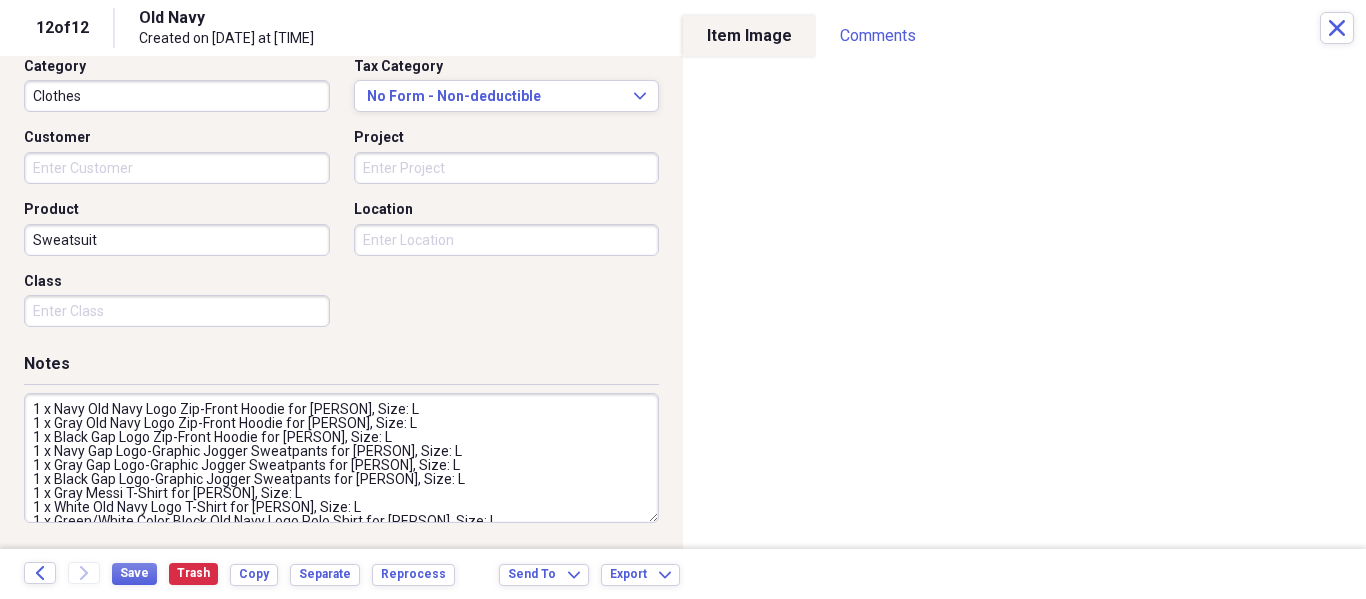 drag, startPoint x: 116, startPoint y: 437, endPoint x: 96, endPoint y: 439, distance: 20.09975 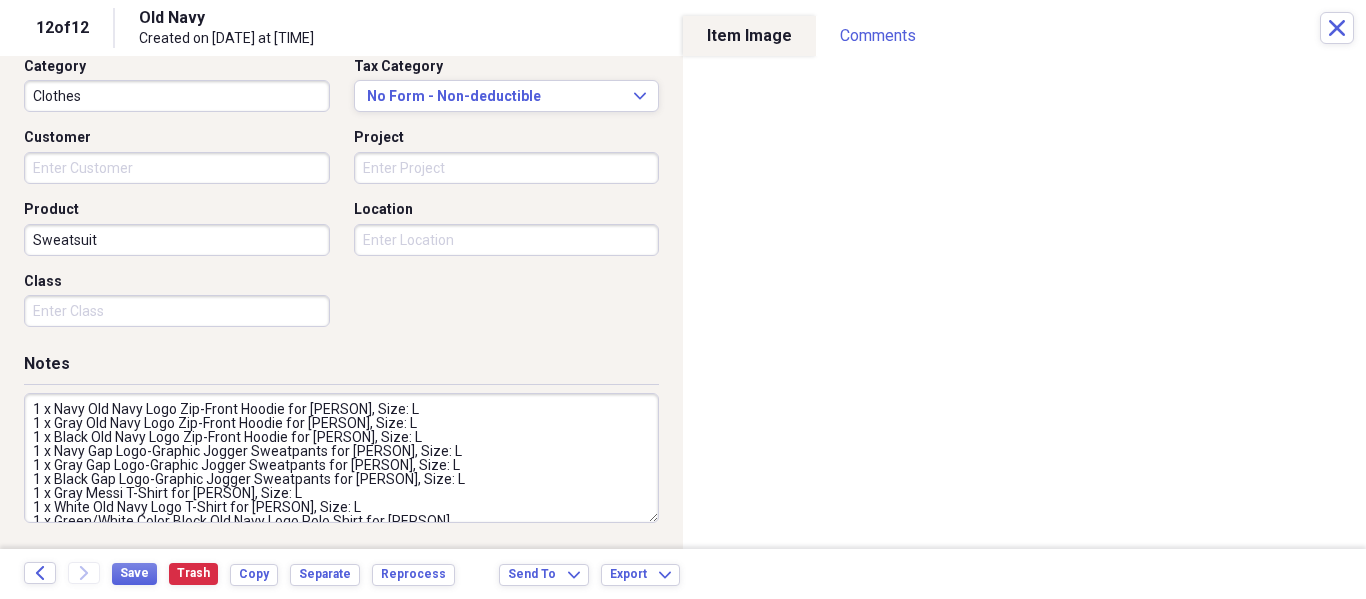 click on "1 x Navy Old Navy Logo Zip-Front Hoodie for [PERSON], Size: L
1 x Gray Old Navy Logo Zip-Front Hoodie for [PERSON], Size: L
1 x Black Old Navy Logo Zip-Front Hoodie for [PERSON], Size: L
1 x Navy Gap Logo-Graphic Jogger Sweatpants for [PERSON], Size: L
1 x Gray Gap Logo-Graphic Jogger Sweatpants for [PERSON], Size: L
1 x Black Gap Logo-Graphic Jogger Sweatpants for [PERSON], Size: L
1 x Gray Messi T-Shirt for [PERSON], Size: L
1 x White Old Navy Logo T-Shirt for [PERSON], Size: L
1 x Green/White Color Block Old Navy Logo Polo Shirt for [PERSON]" at bounding box center [341, 458] 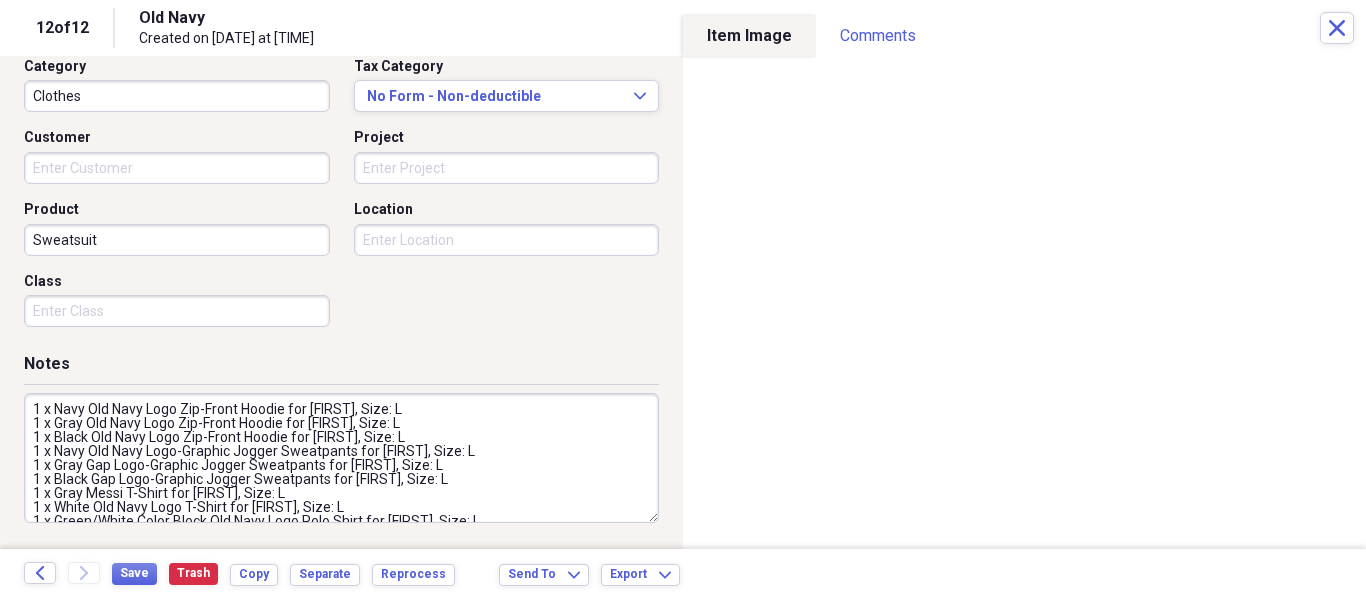 drag, startPoint x: 108, startPoint y: 469, endPoint x: 91, endPoint y: 465, distance: 17.464249 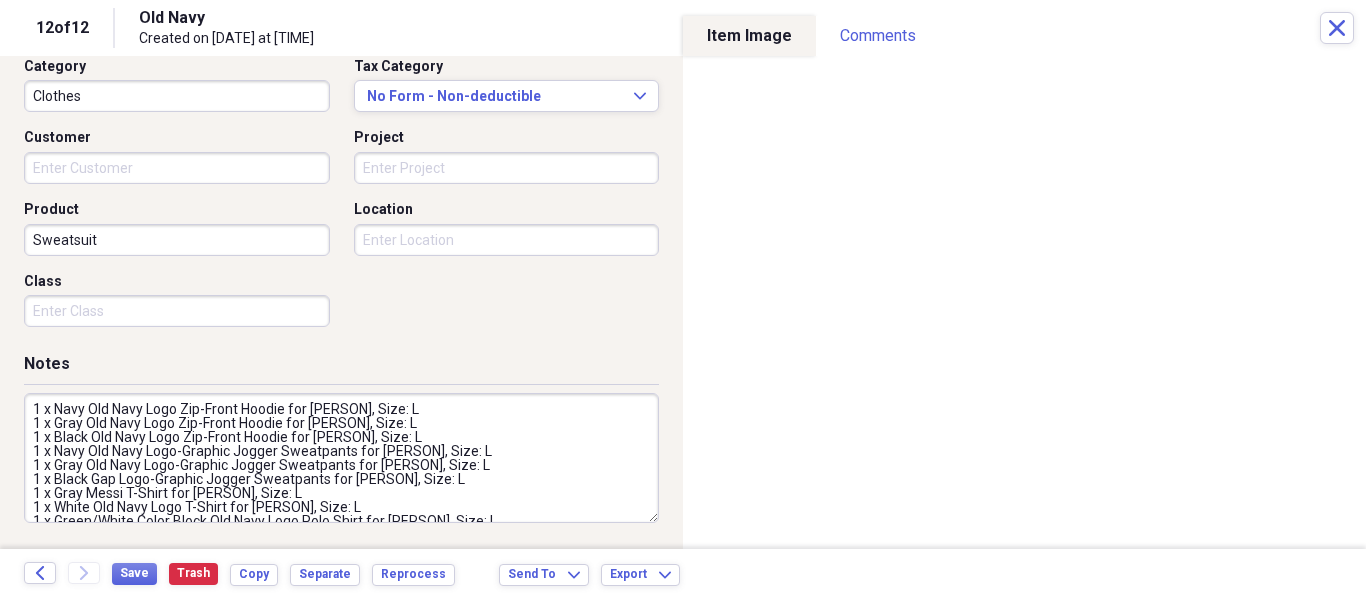 drag, startPoint x: 116, startPoint y: 478, endPoint x: 96, endPoint y: 478, distance: 20 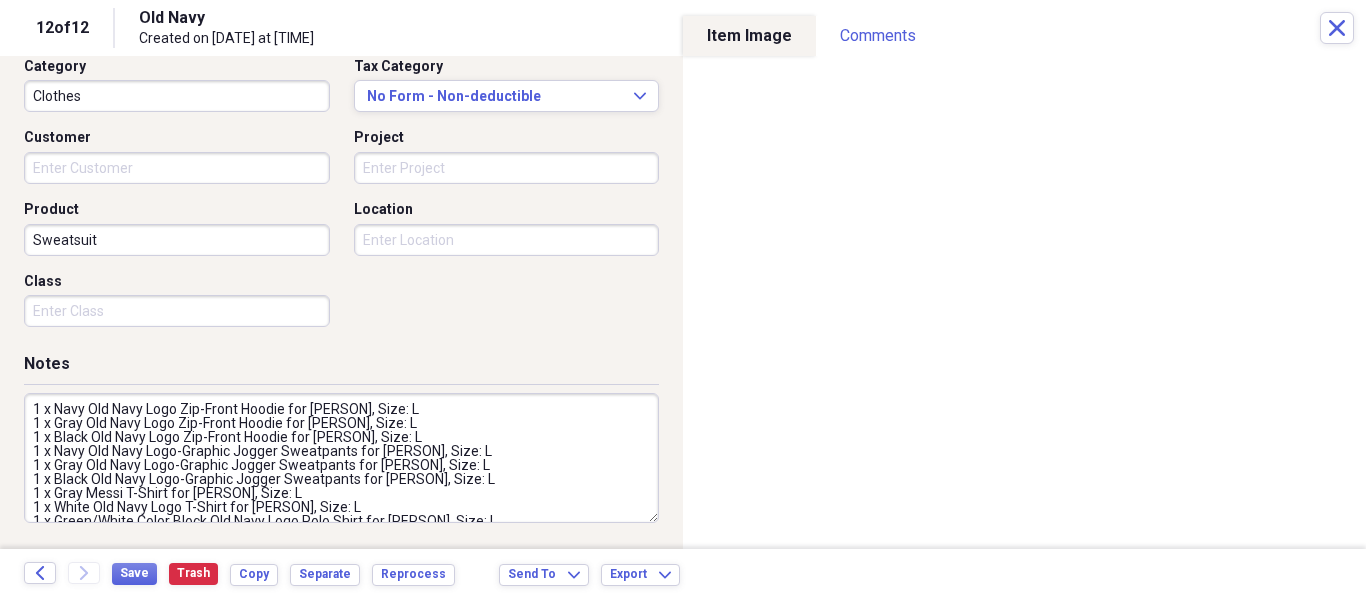 scroll, scrollTop: 14, scrollLeft: 0, axis: vertical 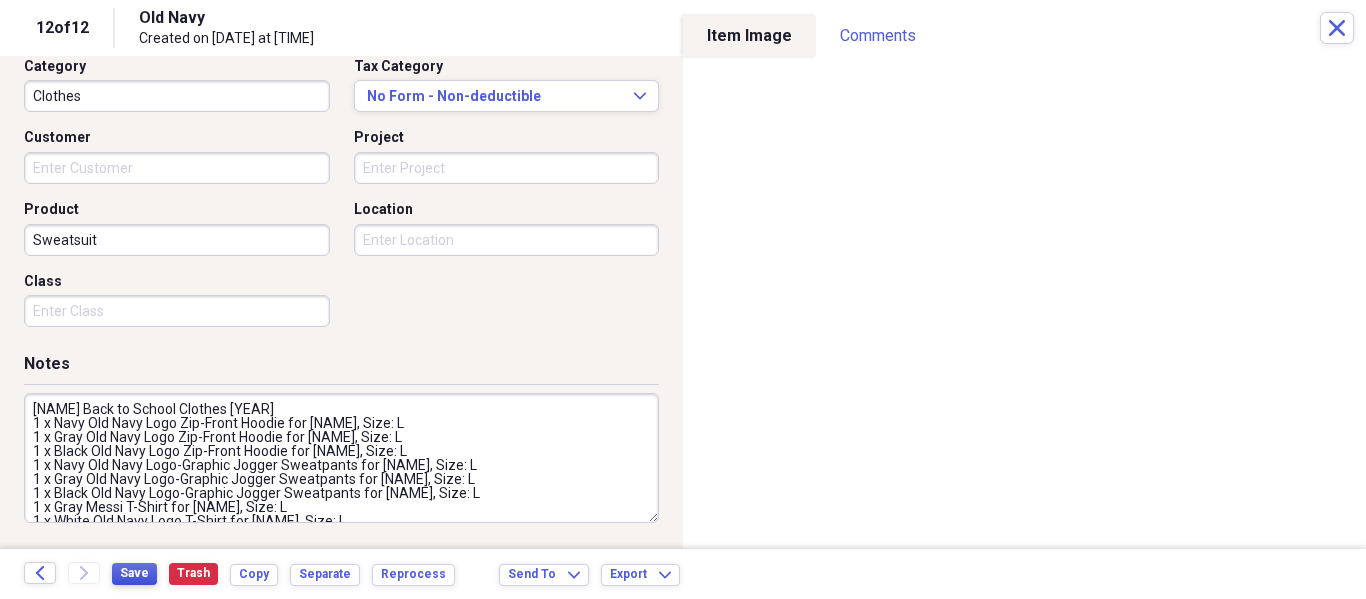 type on "[NAME] Back to School Clothes [YEAR]
1 x Navy Old Navy Logo Zip-Front Hoodie for [NAME], Size: L
1 x Gray Old Navy Logo Zip-Front Hoodie for [NAME], Size: L
1 x Black Old Navy Logo Zip-Front Hoodie for [NAME], Size: L
1 x Navy Old Navy Logo-Graphic Jogger Sweatpants for [NAME], Size: L
1 x Gray Old Navy Logo-Graphic Jogger Sweatpants for [NAME], Size: L
1 x Black Old Navy Logo-Graphic Jogger Sweatpants for [NAME], Size: L
1 x Gray Messi T-Shirt for [NAME], Size: L
1 x White Old Navy Logo T-Shirt for [NAME], Size: L
1 x Green/White Color Block Old Navy Logo Polo Shirt for [NAME], Size: L" 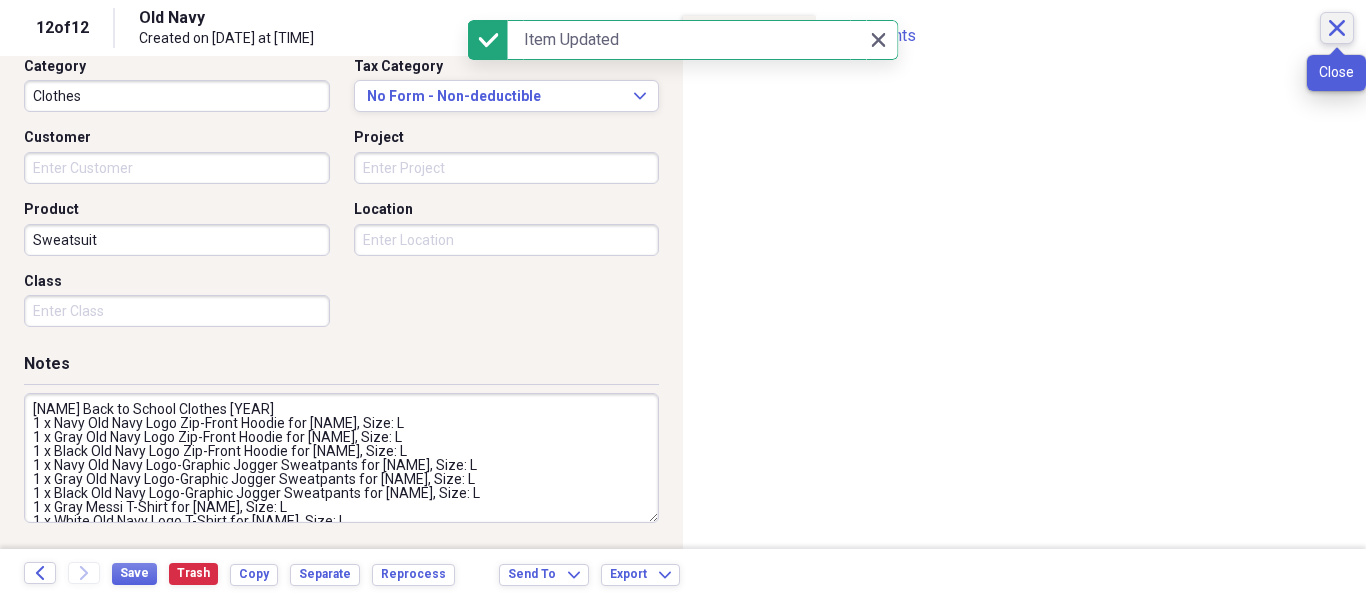 click on "Close" at bounding box center (1337, 28) 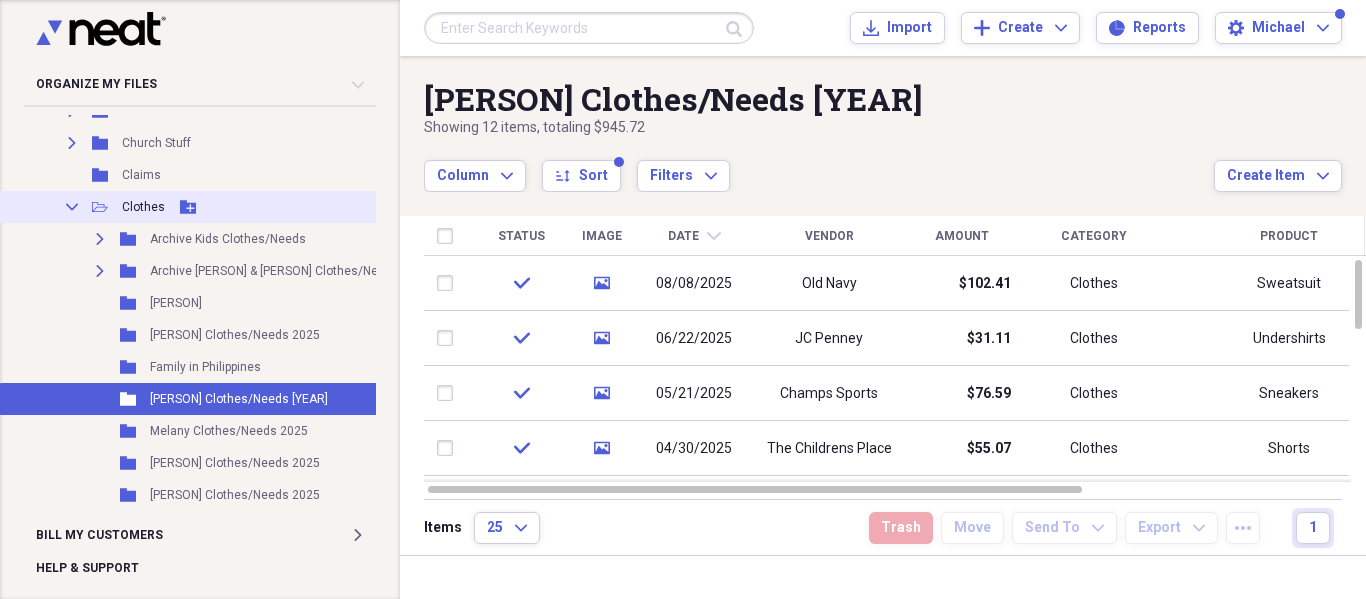 click on "Collapse" 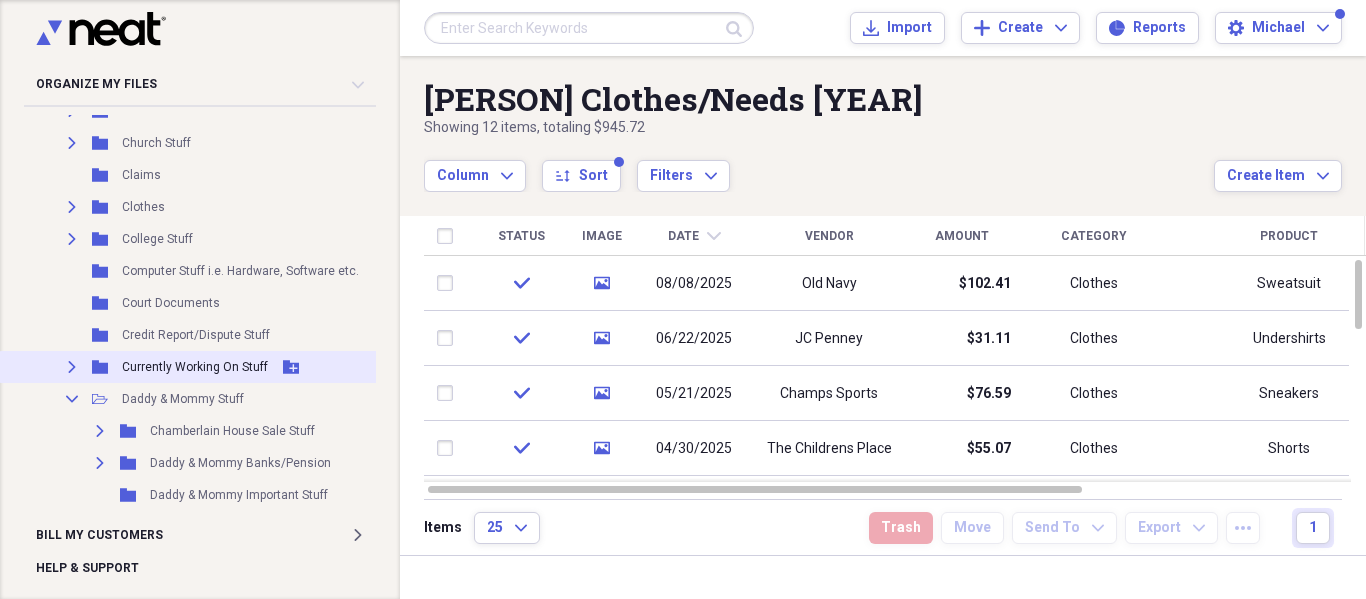 scroll, scrollTop: 0, scrollLeft: 0, axis: both 